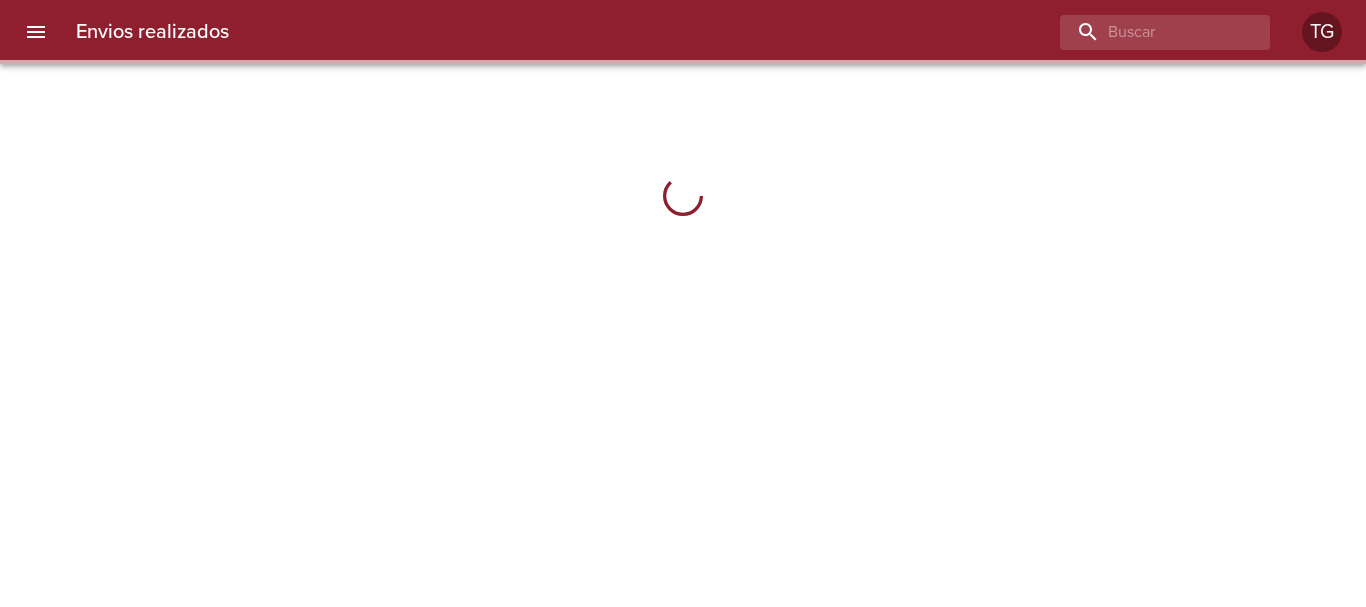 scroll, scrollTop: 0, scrollLeft: 0, axis: both 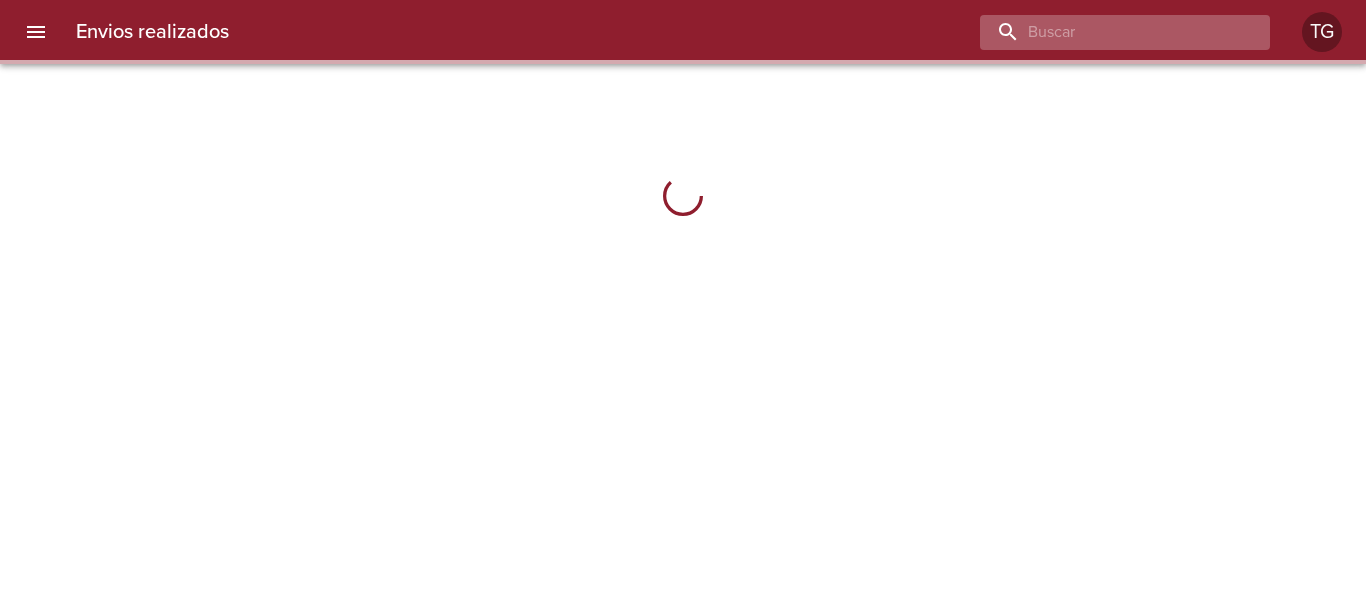 click at bounding box center (1108, 32) 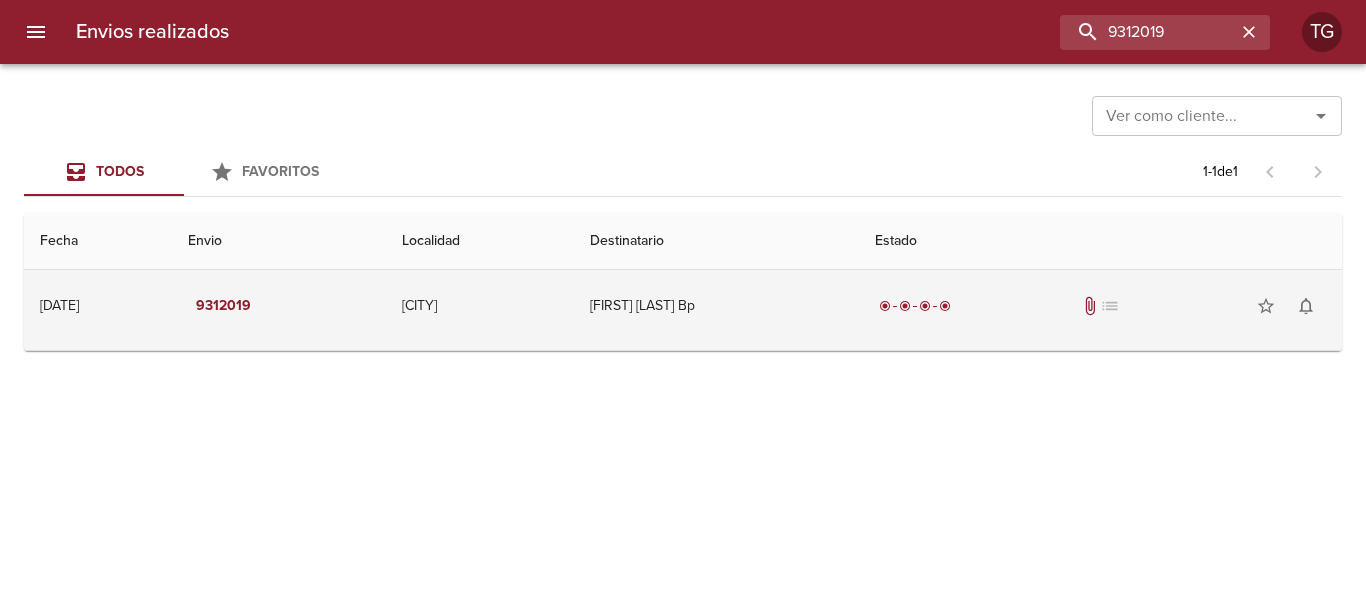 click on "radio_button_checked radio_button_checked radio_button_checked radio_button_checked" at bounding box center [915, 306] 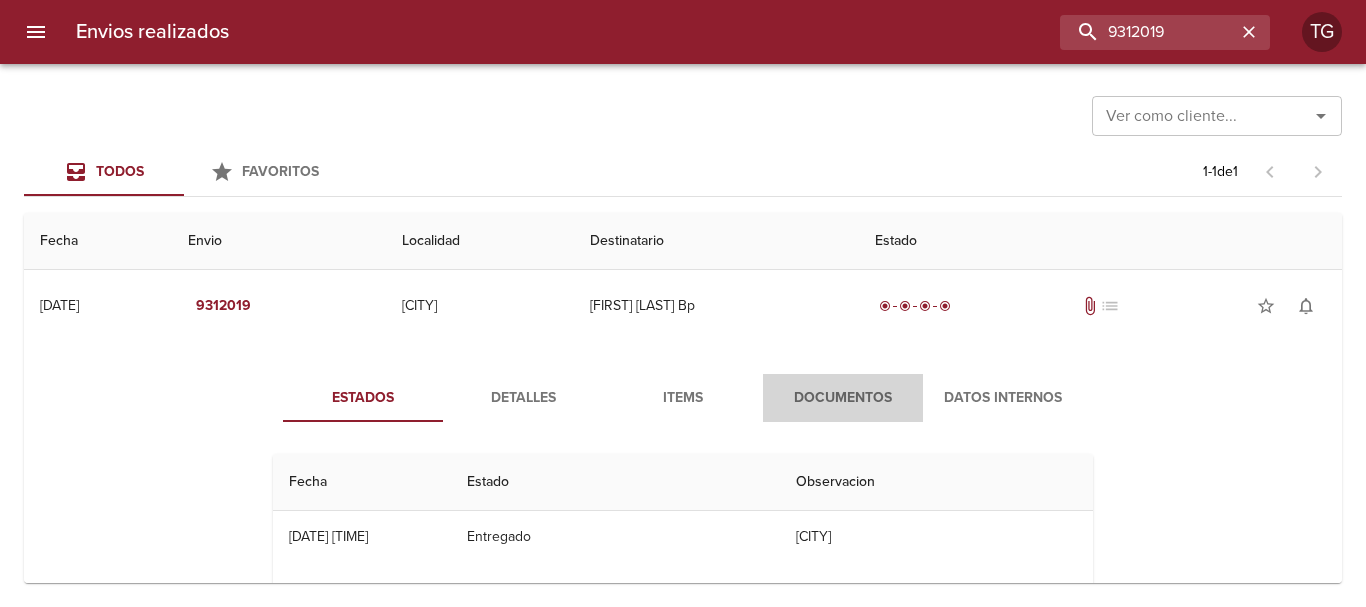 drag, startPoint x: 817, startPoint y: 401, endPoint x: 821, endPoint y: 391, distance: 10.770329 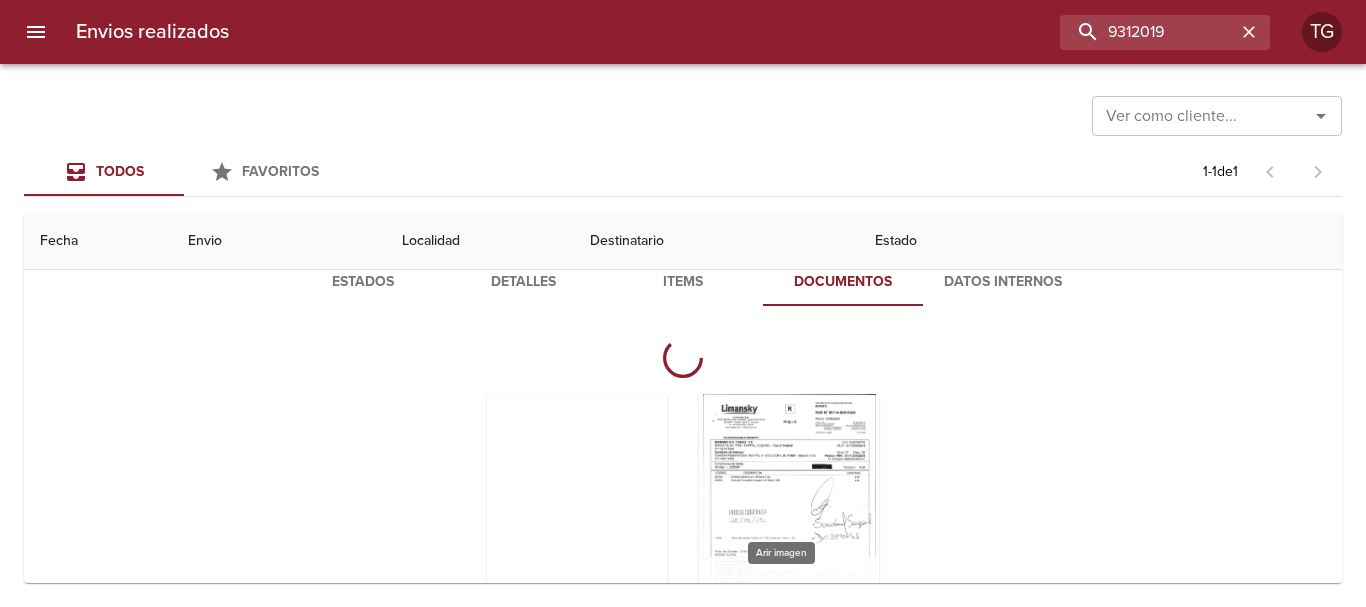 scroll, scrollTop: 234, scrollLeft: 0, axis: vertical 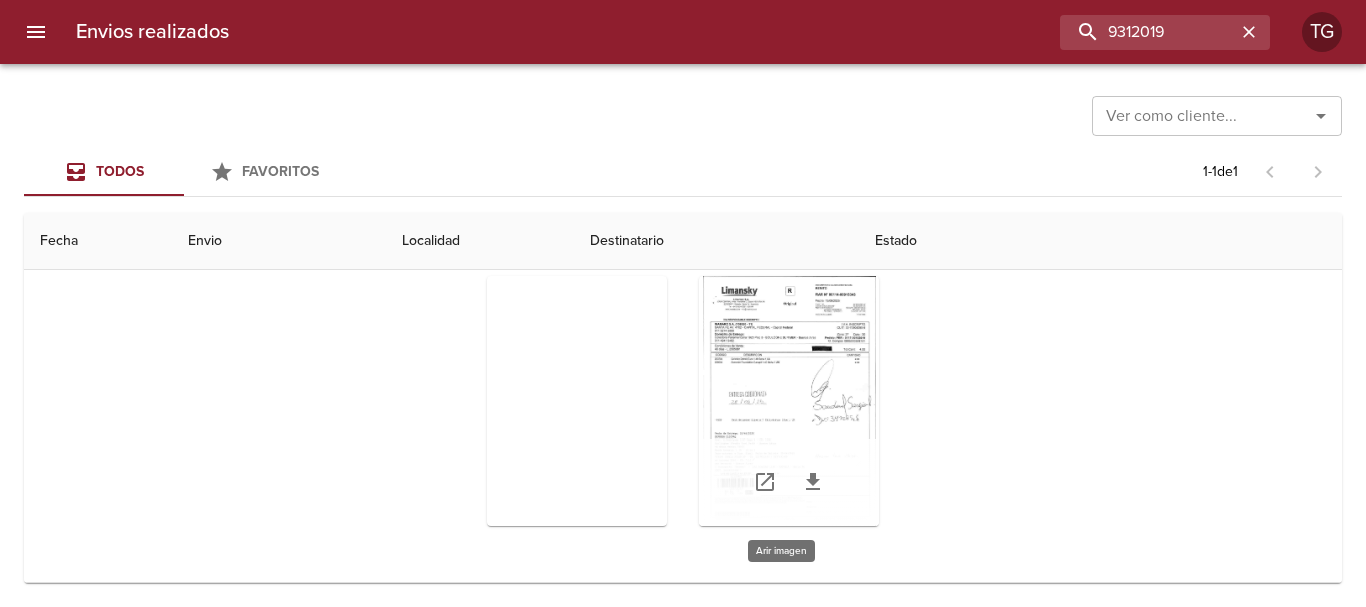 click at bounding box center [789, 401] 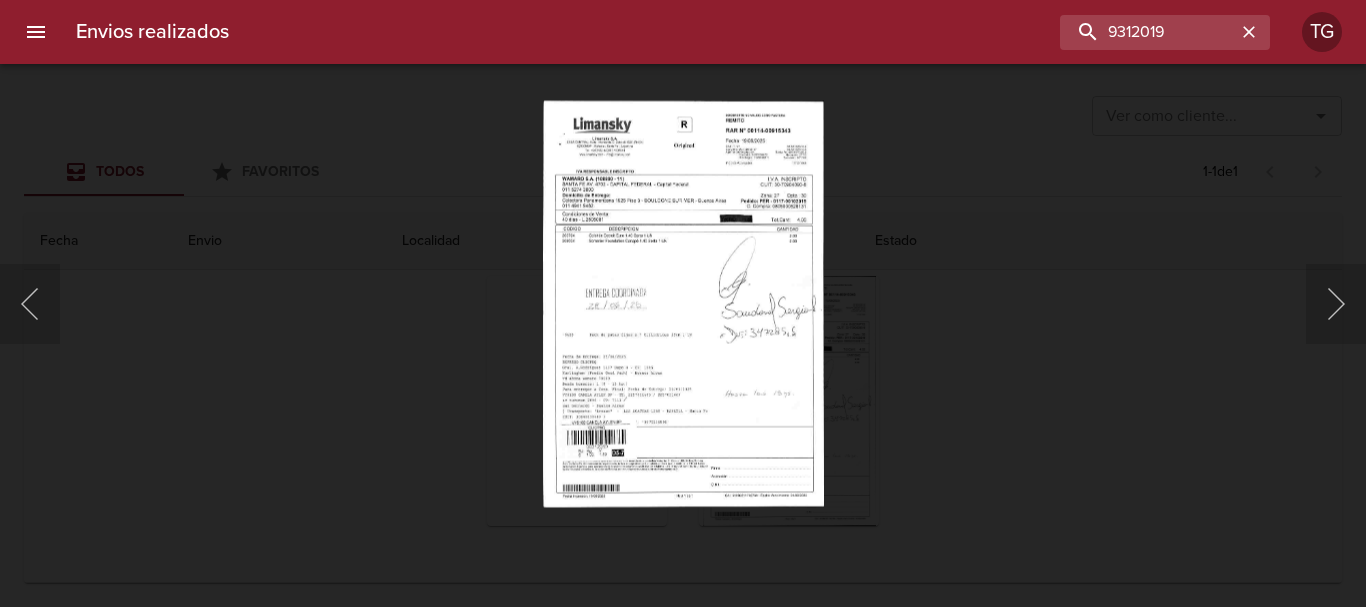 click on "This image failed to load" at bounding box center (683, 303) 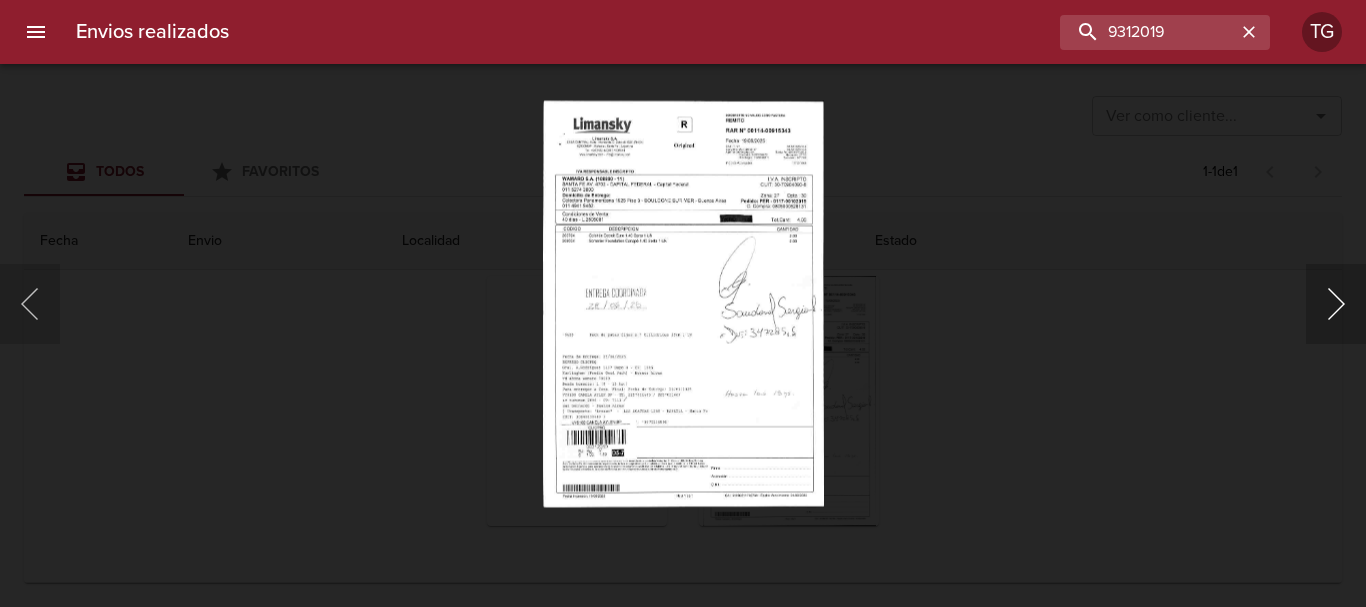 click at bounding box center [1336, 304] 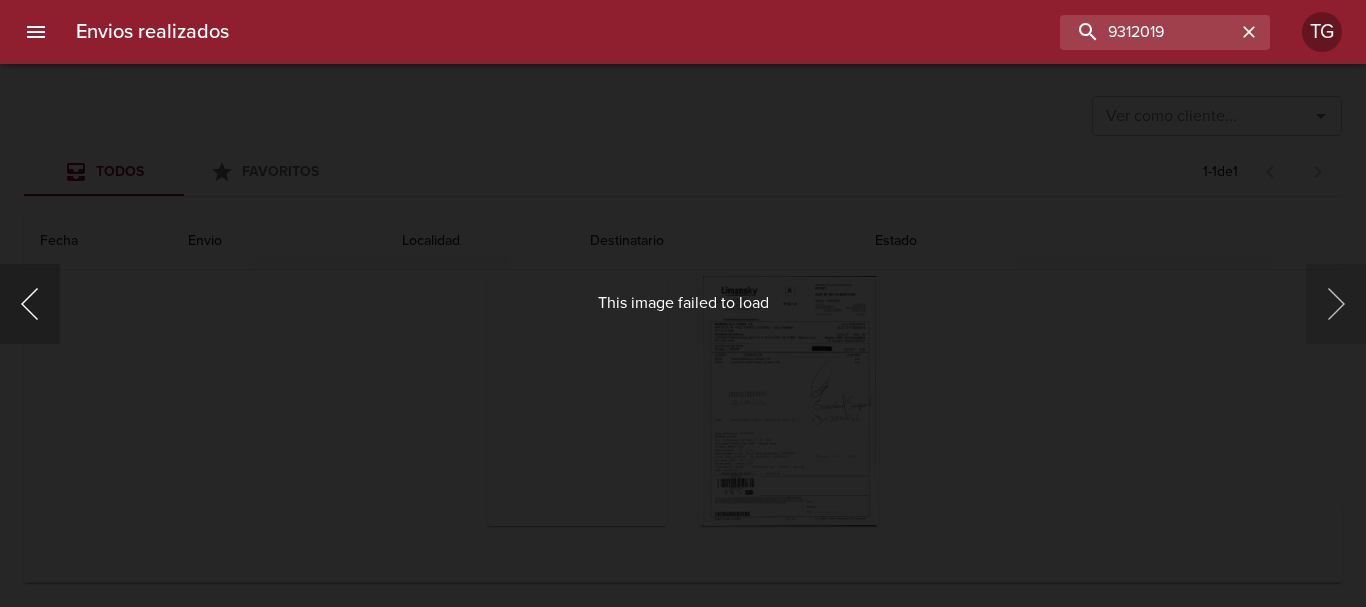 click at bounding box center (30, 304) 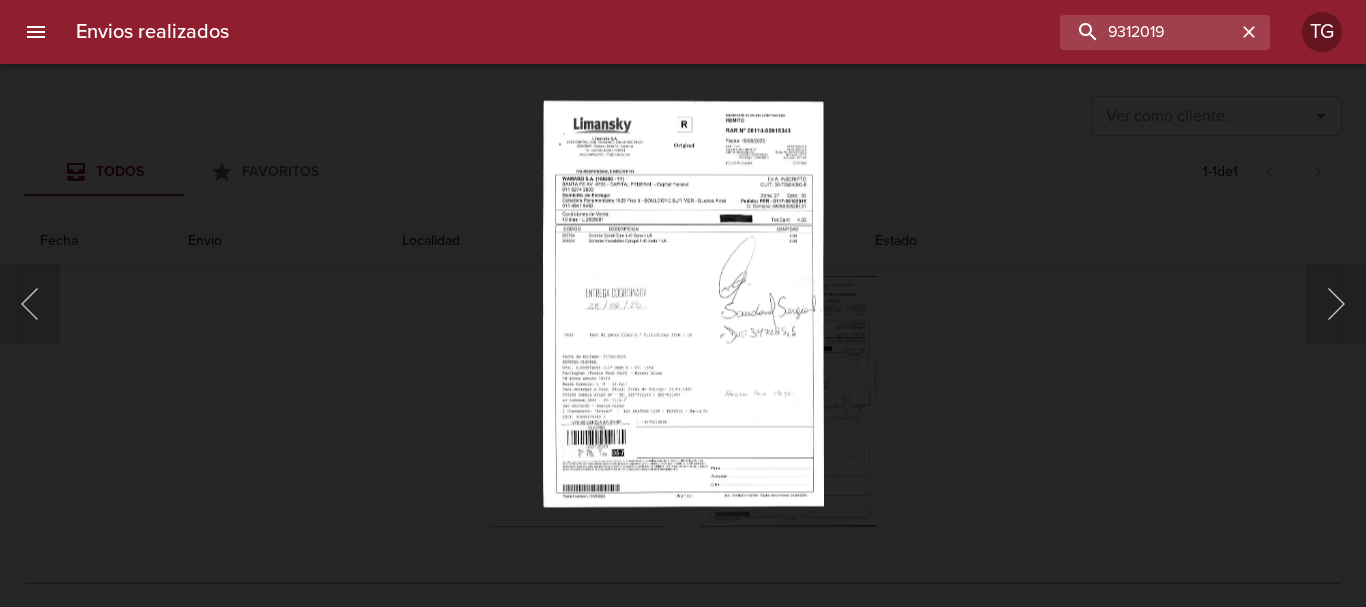 click on "This image failed to load" at bounding box center (683, 303) 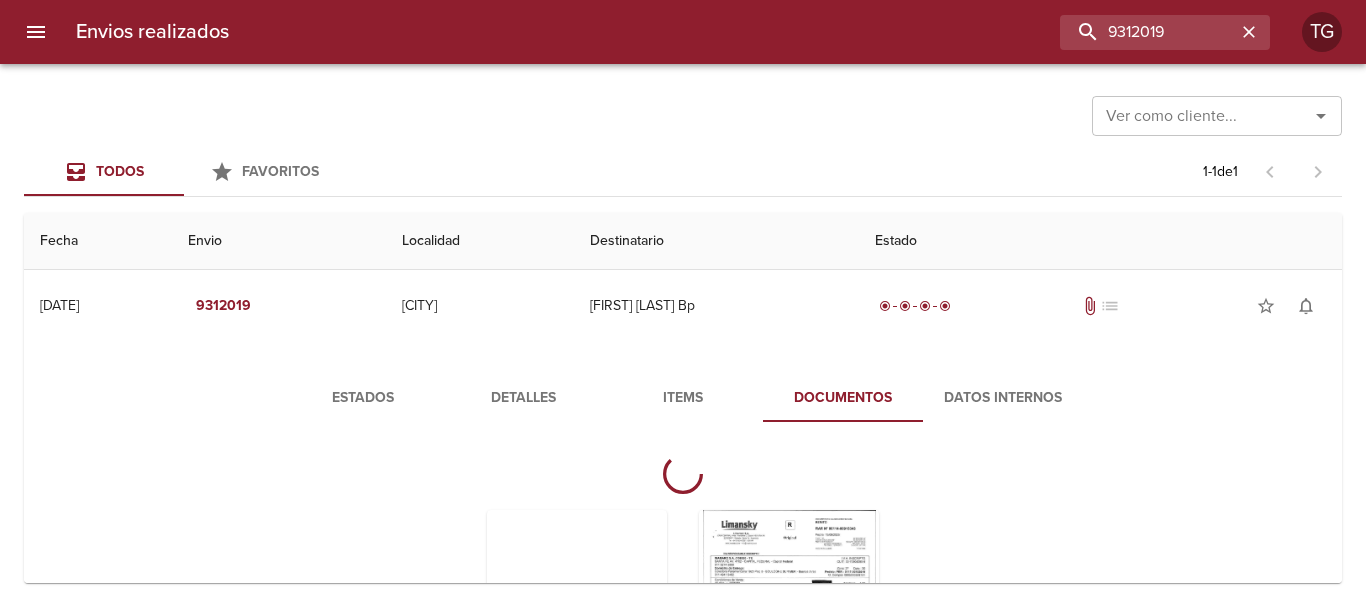 scroll, scrollTop: 234, scrollLeft: 0, axis: vertical 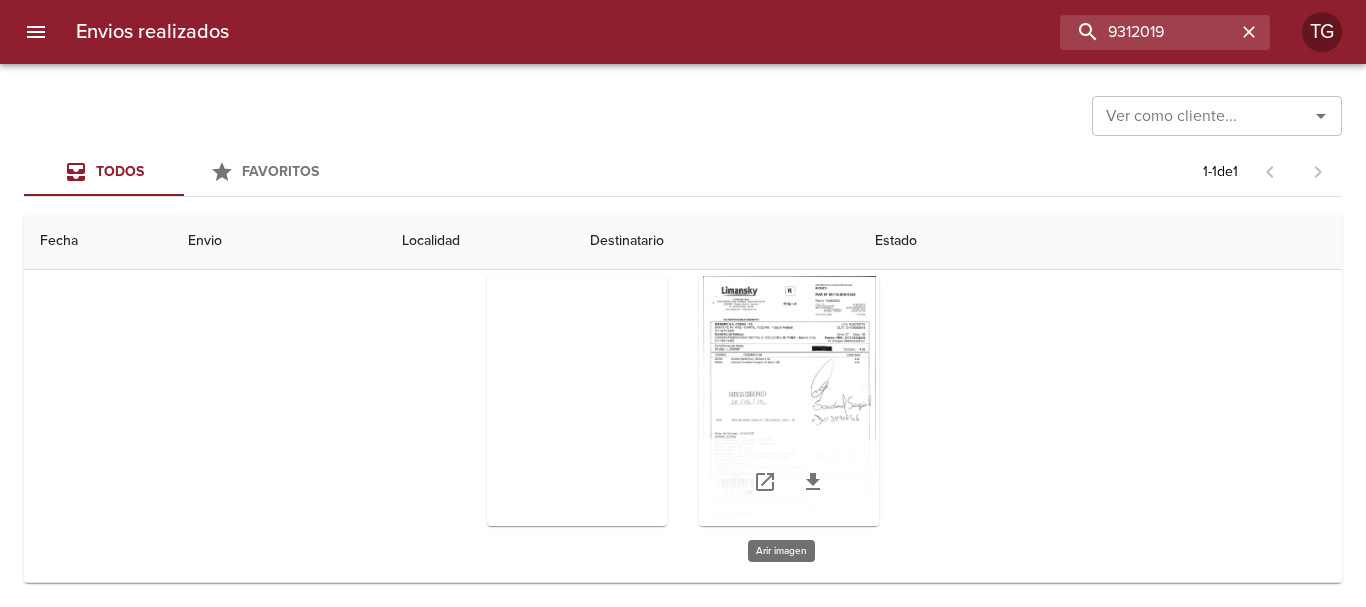 click at bounding box center (789, 401) 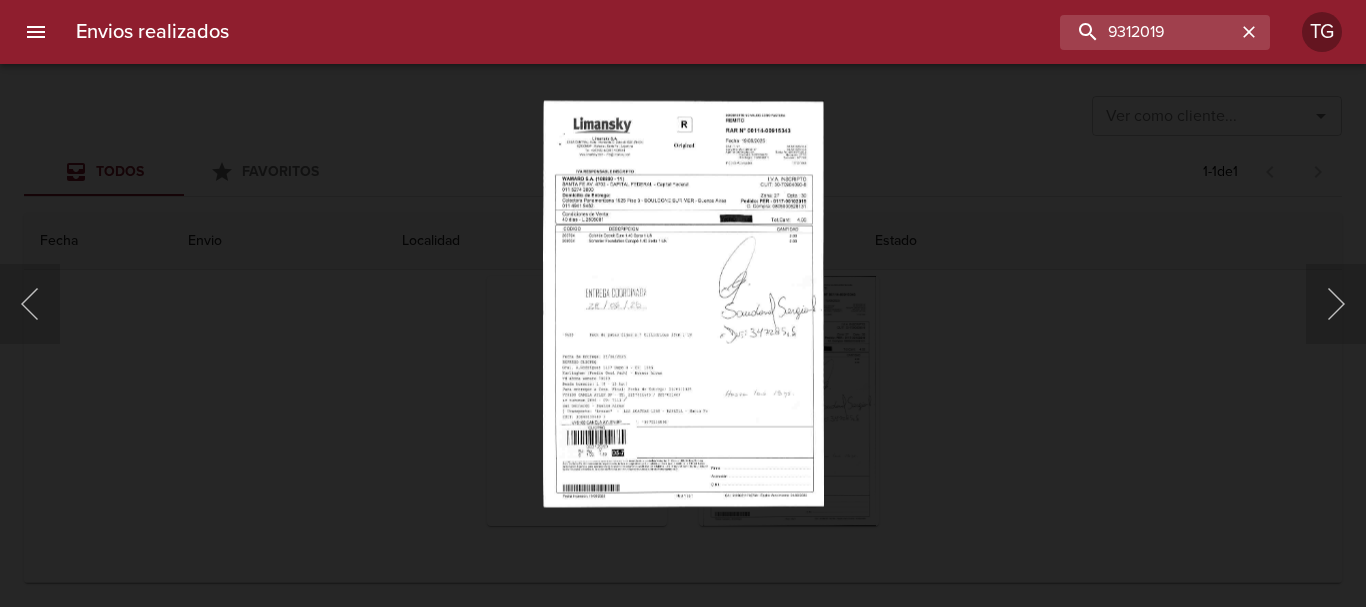 click on "This image failed to load" at bounding box center (683, 303) 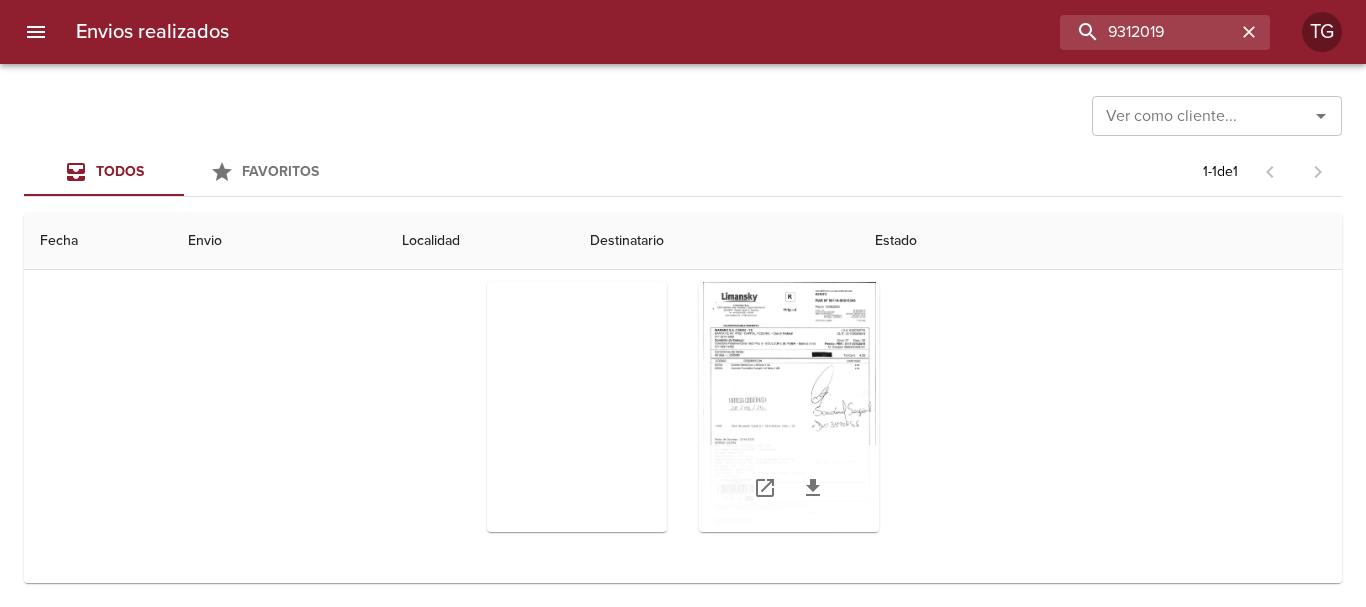 scroll, scrollTop: 234, scrollLeft: 0, axis: vertical 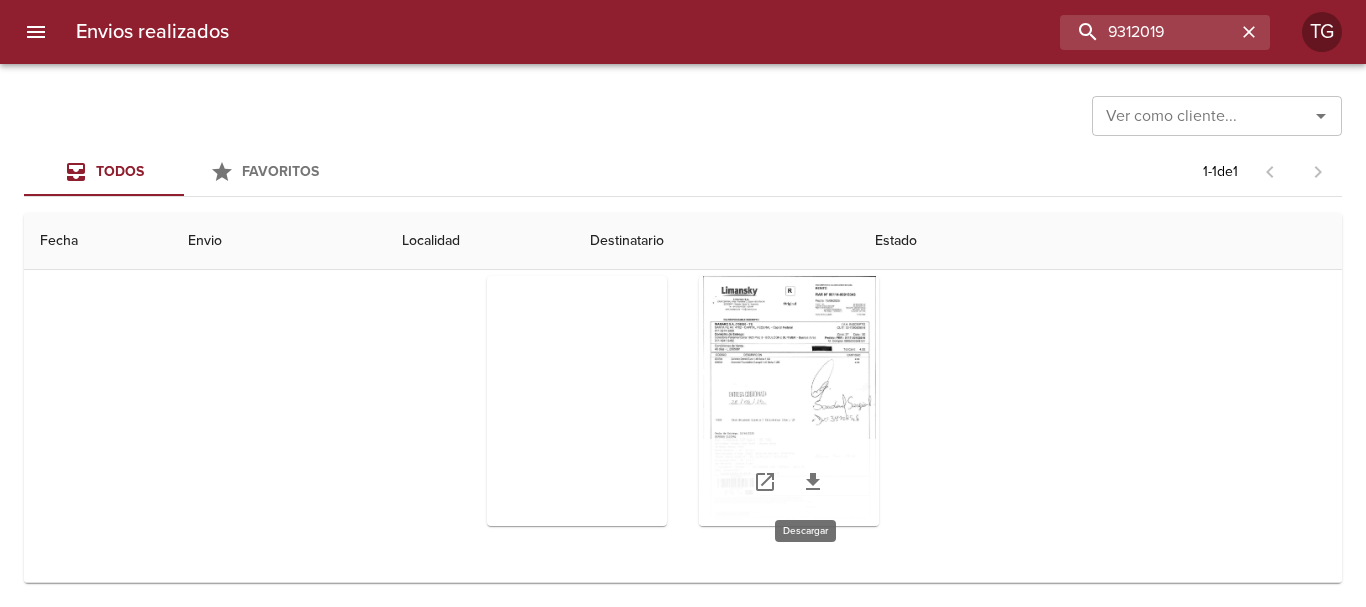 click at bounding box center [813, 481] 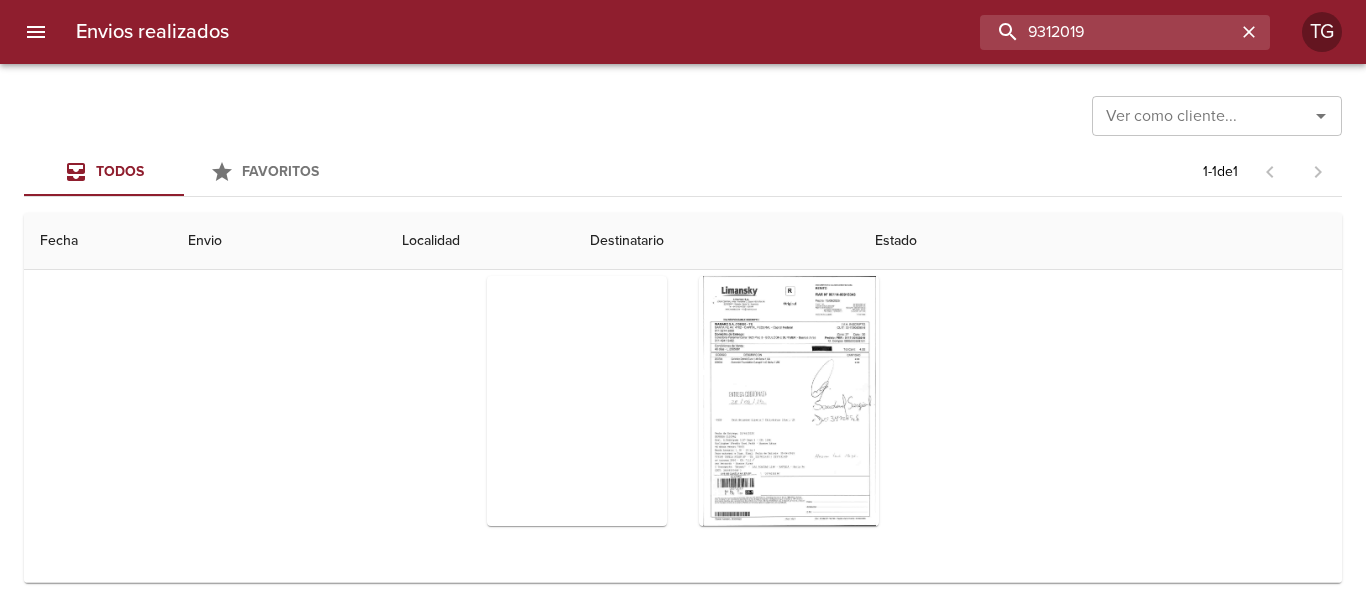 drag, startPoint x: 1190, startPoint y: 41, endPoint x: 858, endPoint y: 34, distance: 332.0738 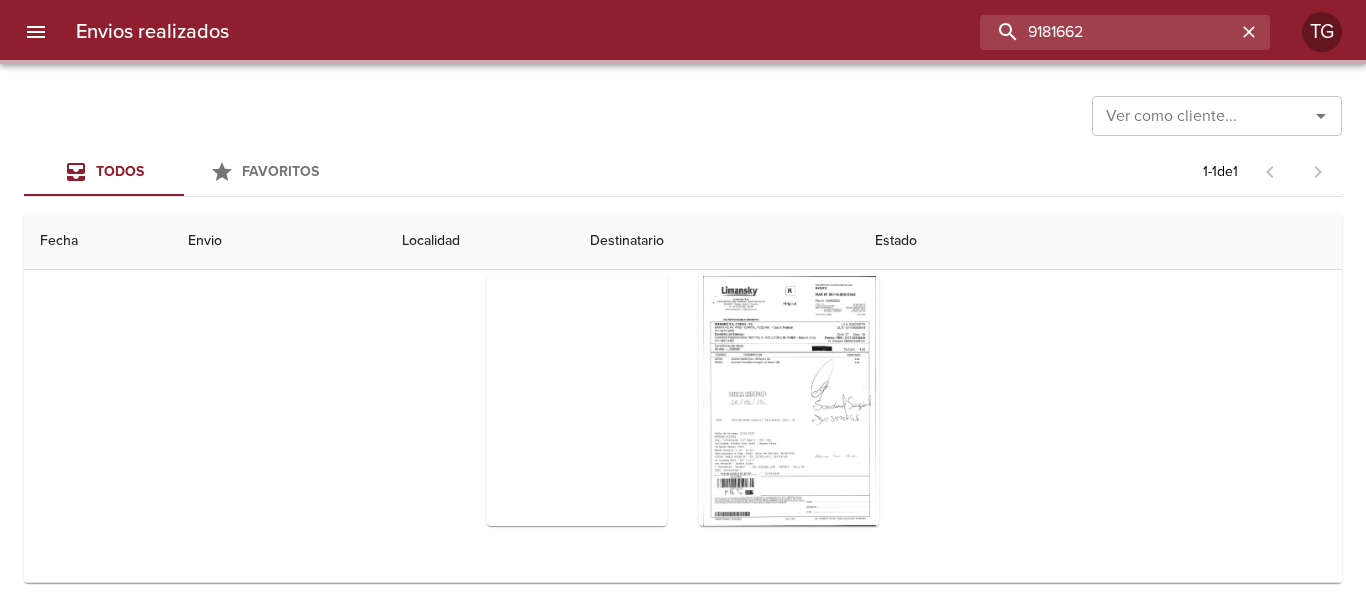 scroll, scrollTop: 0, scrollLeft: 0, axis: both 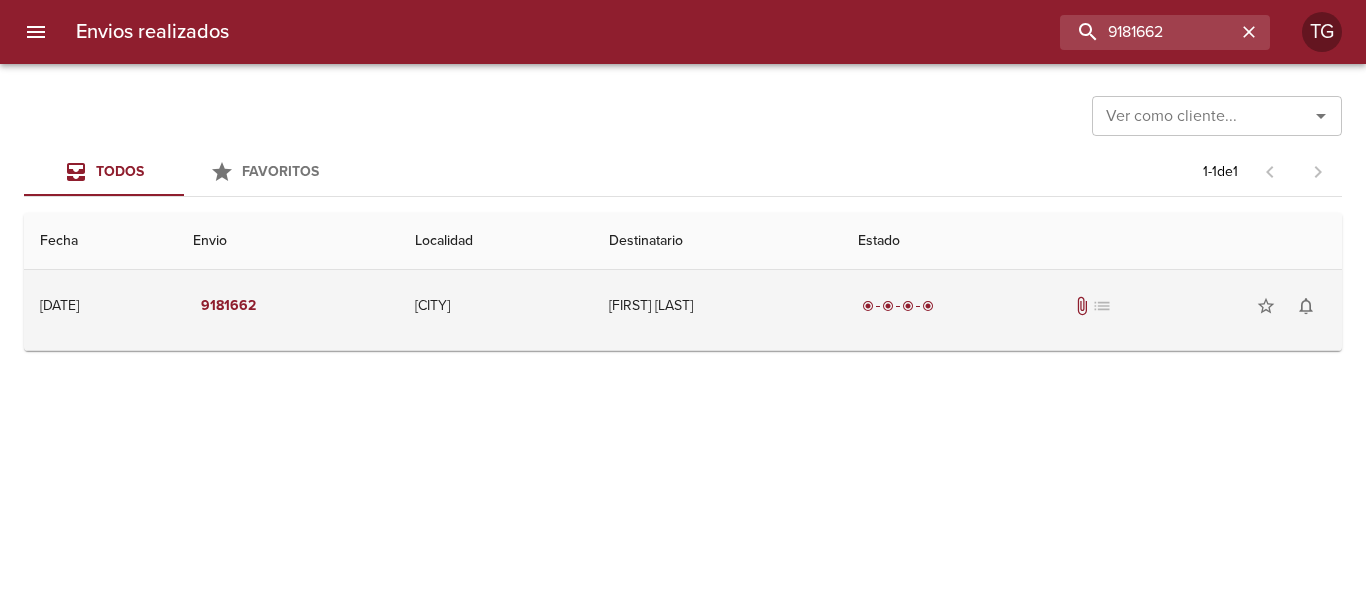click on "[FIRST] [LAST]" at bounding box center [718, 306] 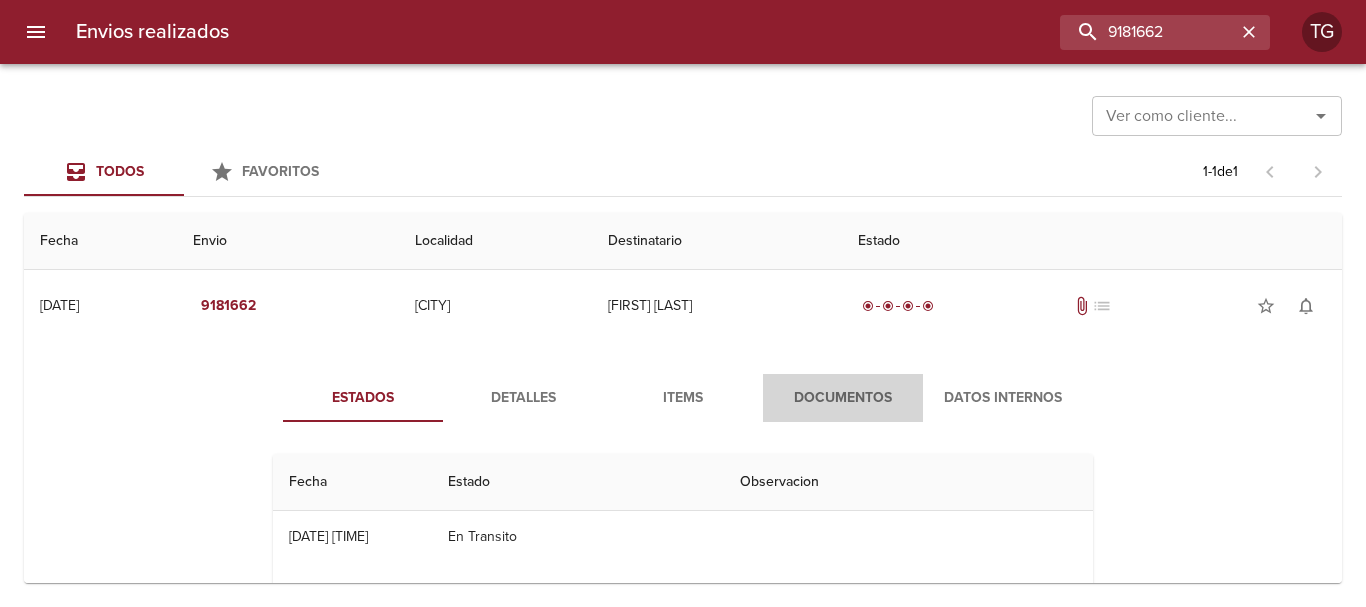 click on "Documentos" at bounding box center [843, 398] 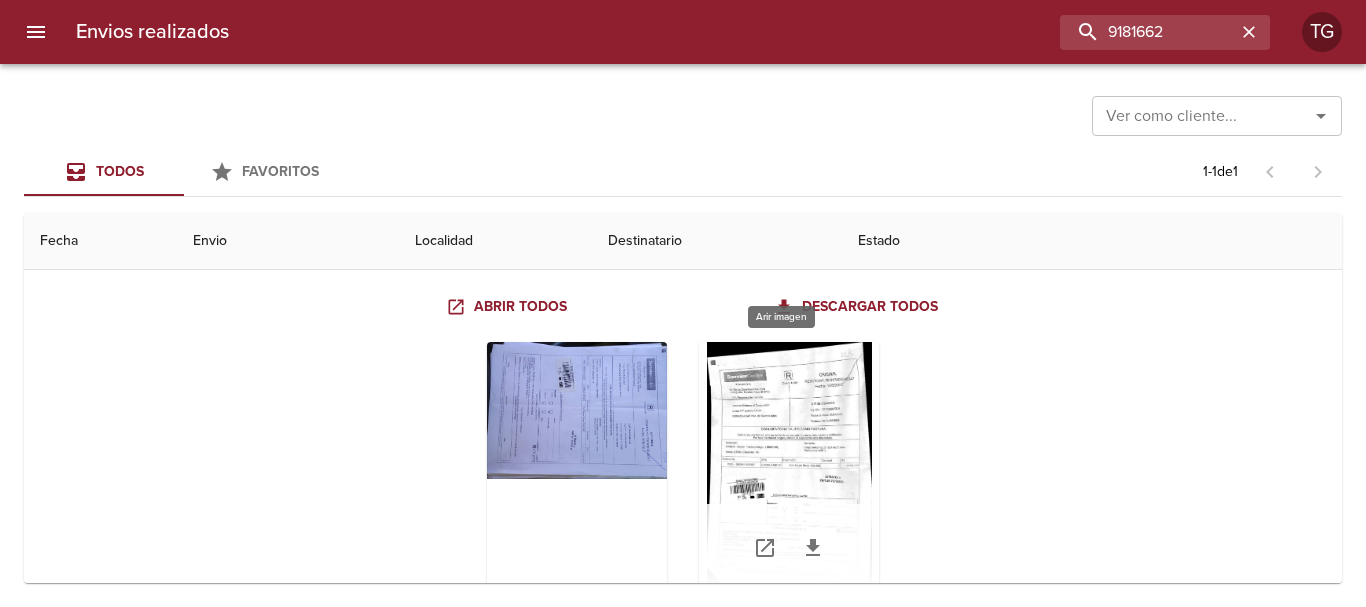scroll, scrollTop: 200, scrollLeft: 0, axis: vertical 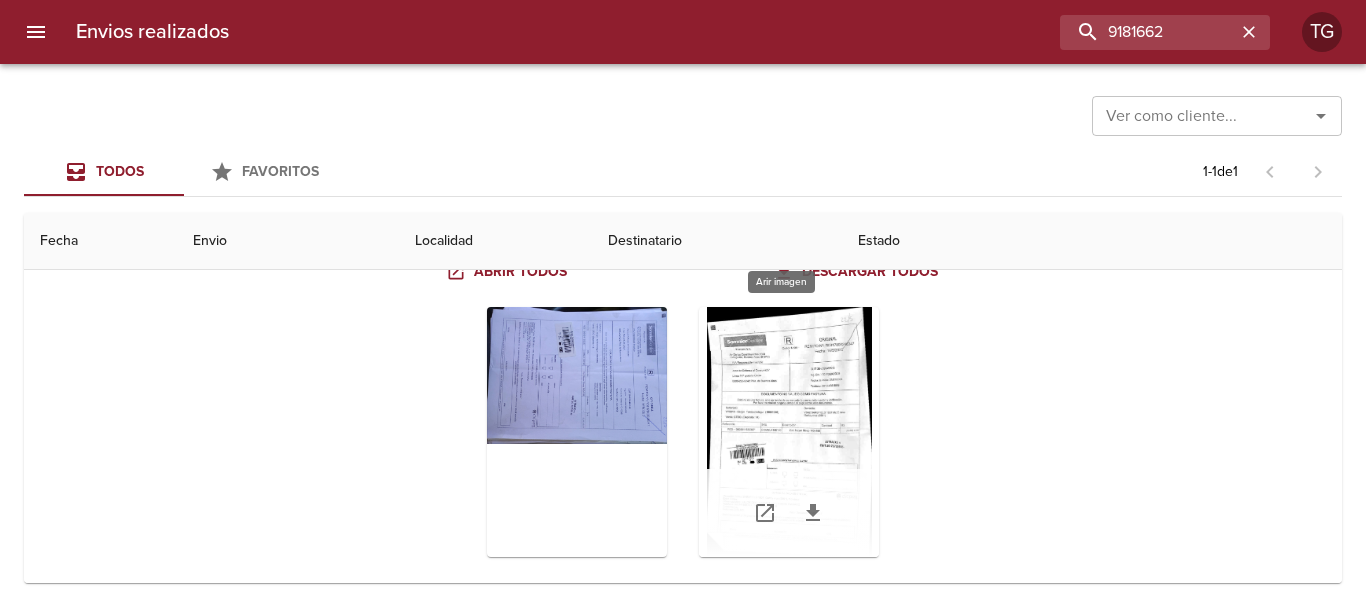 click at bounding box center (789, 432) 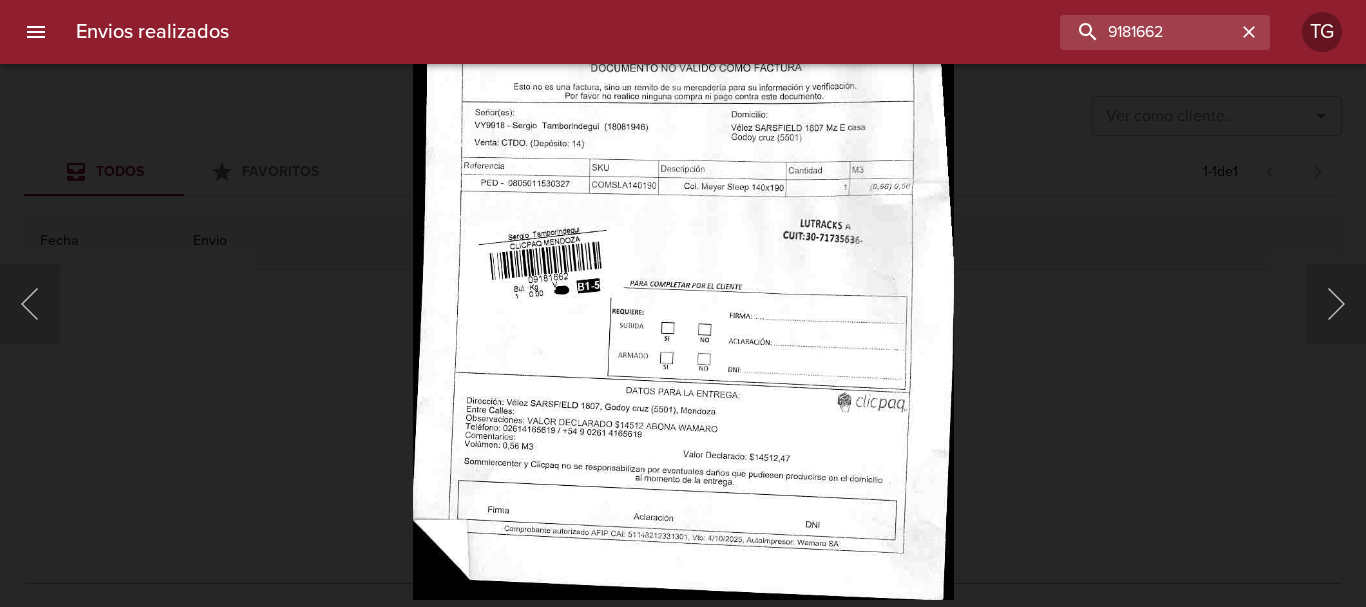 click at bounding box center [683, 192] 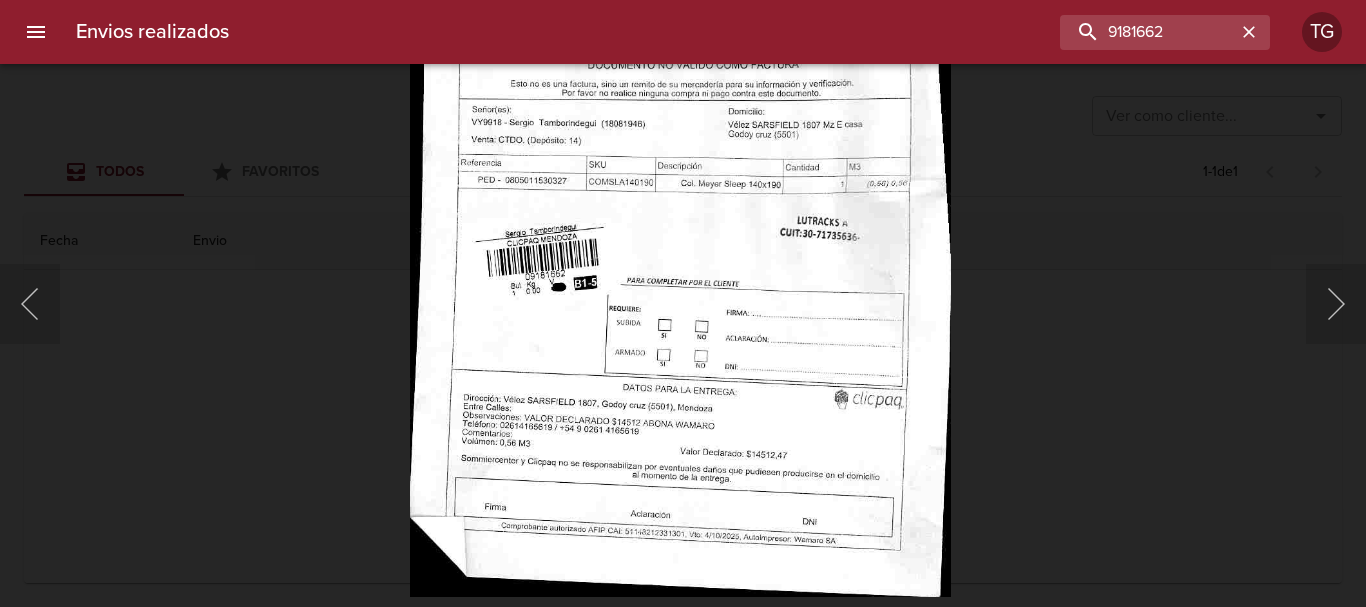 click at bounding box center (683, 303) 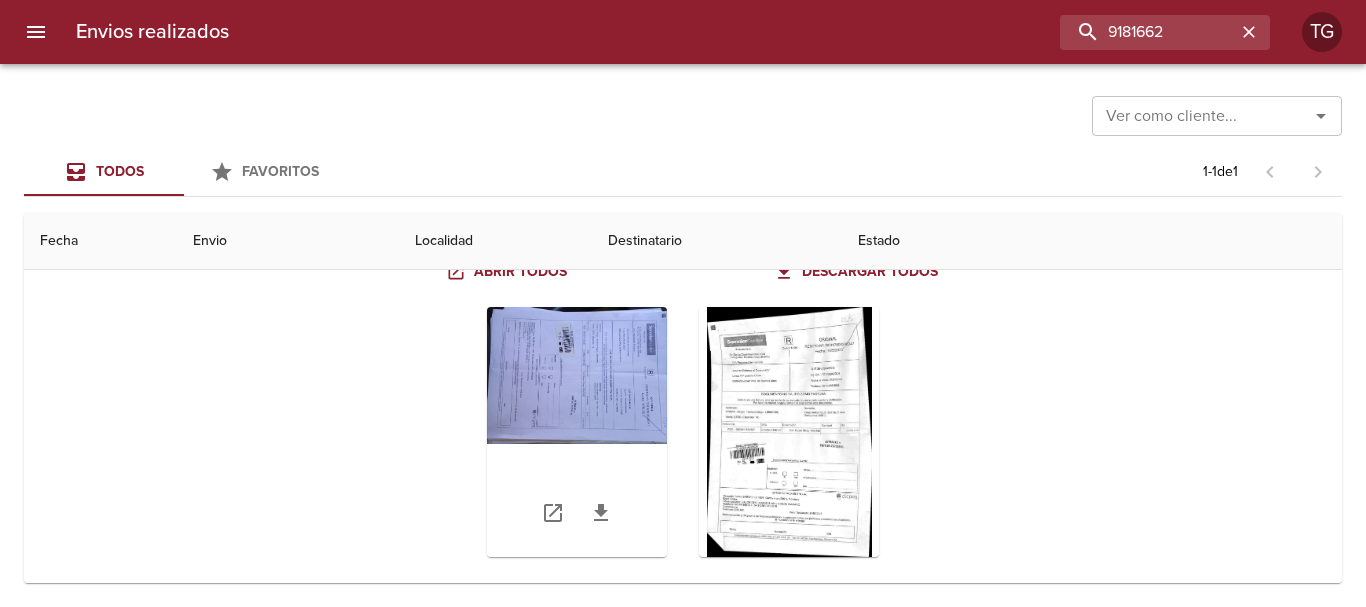 click at bounding box center (577, 432) 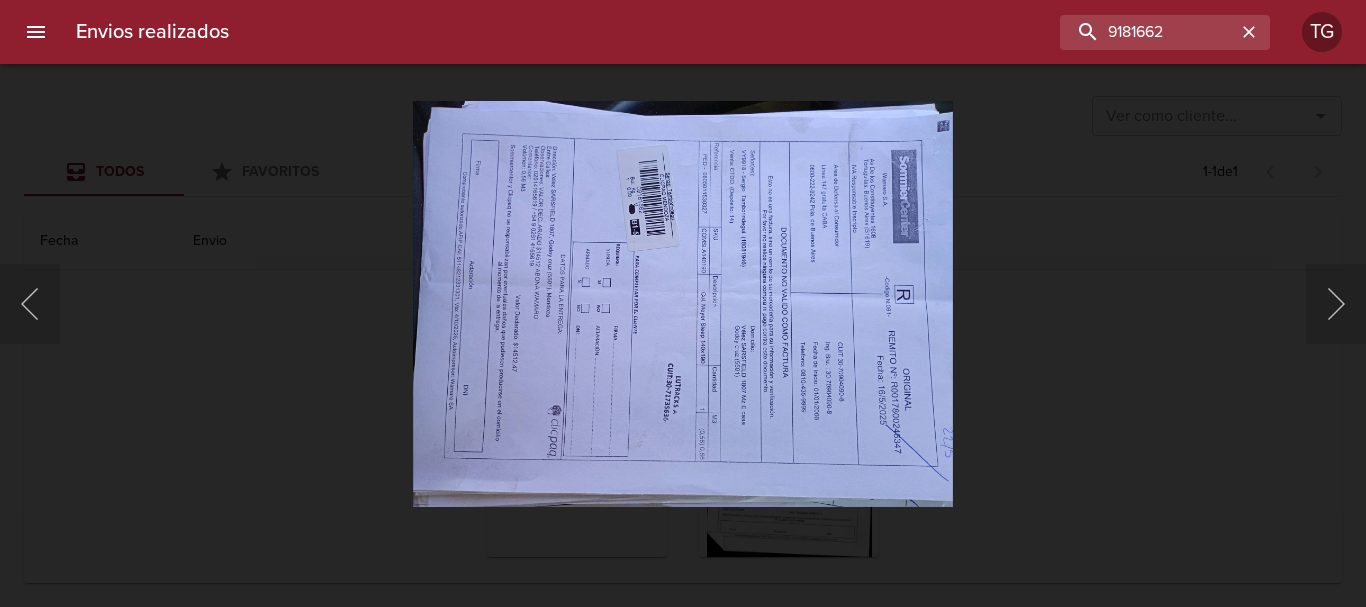 click at bounding box center [683, 303] 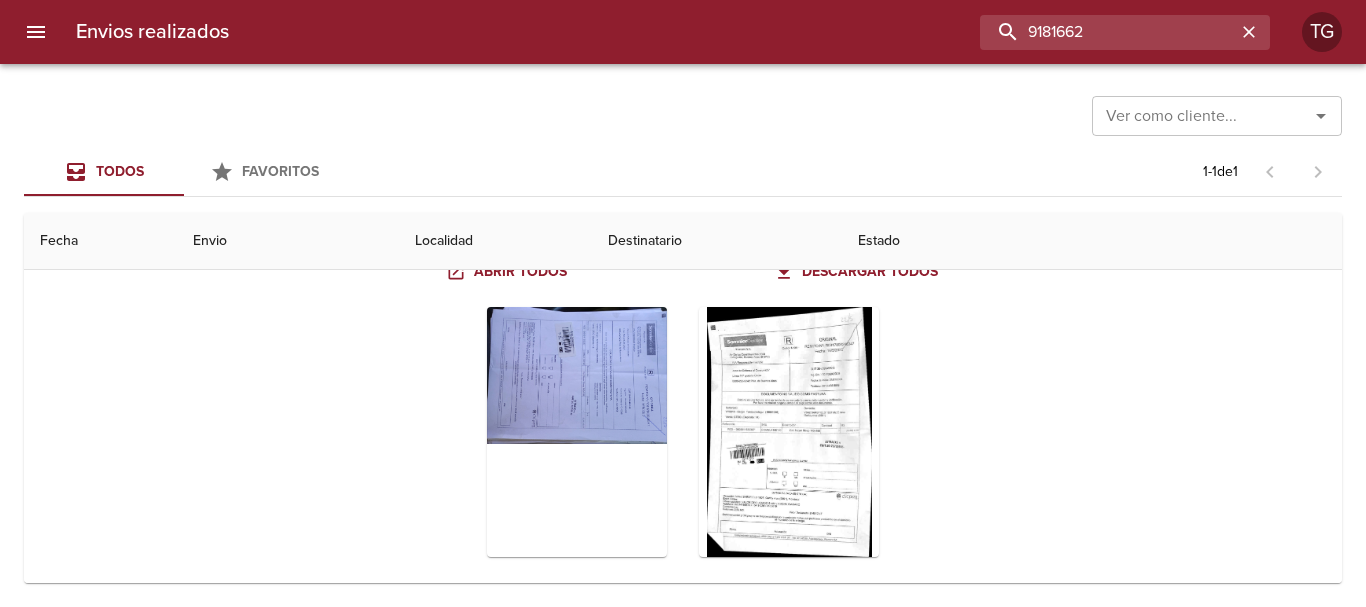 drag, startPoint x: 1175, startPoint y: 38, endPoint x: 828, endPoint y: 22, distance: 347.36868 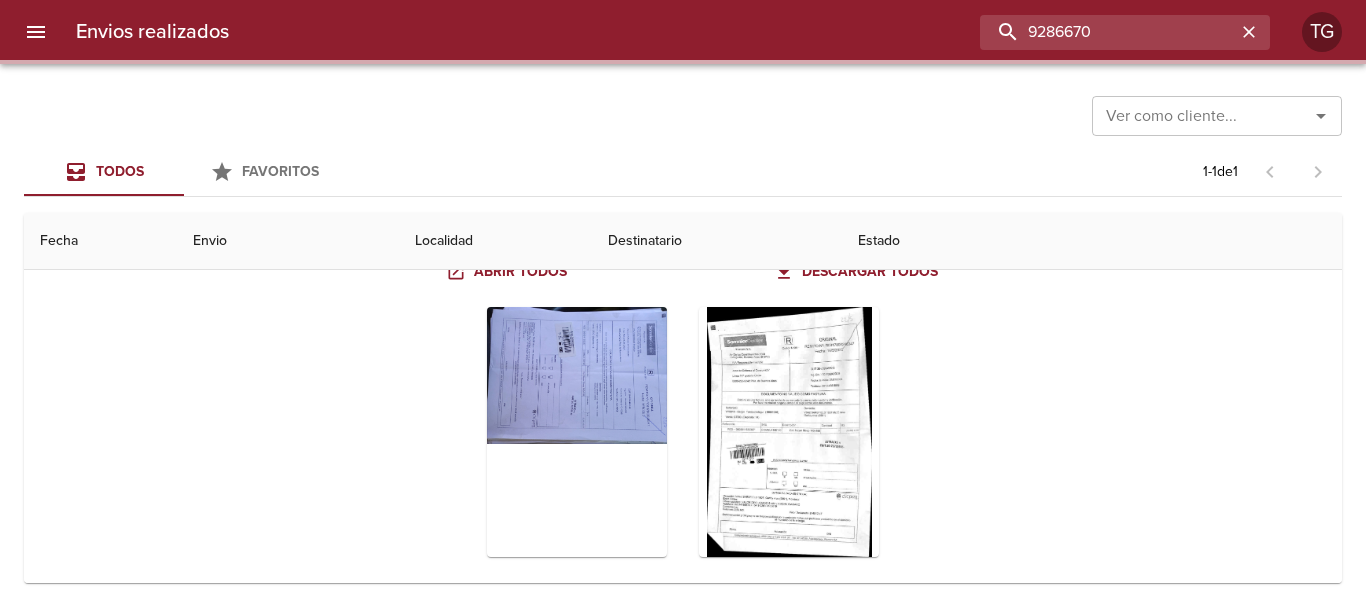 scroll, scrollTop: 0, scrollLeft: 0, axis: both 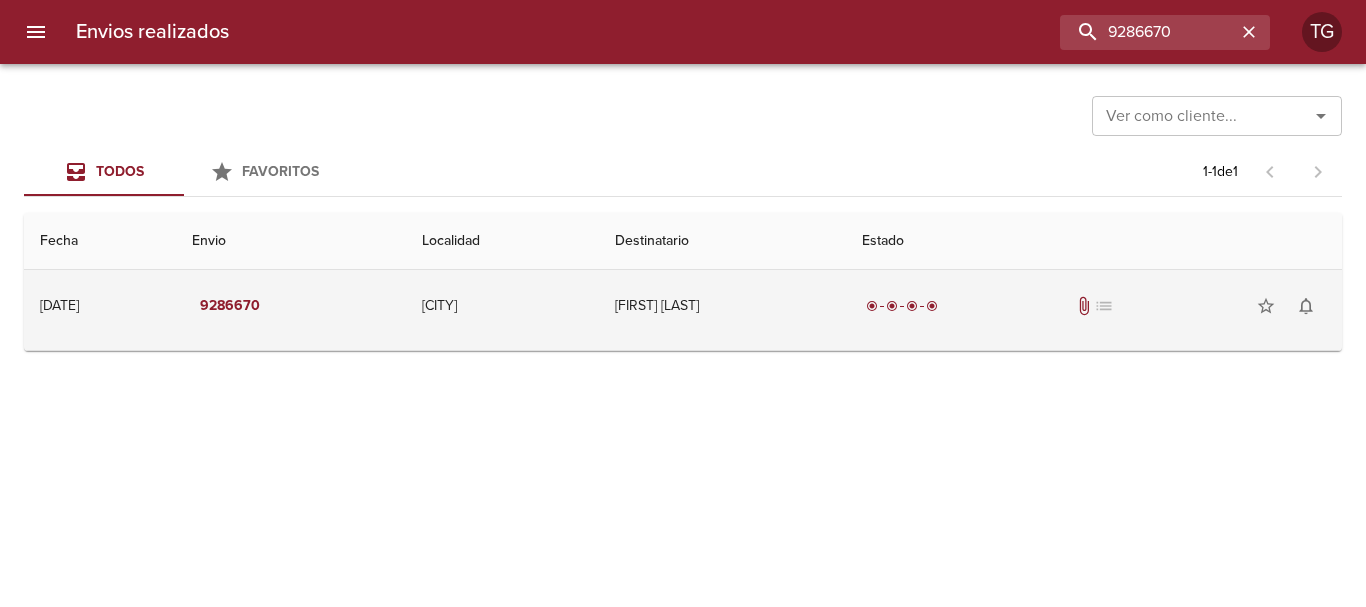 click on "[FIRST] [LAST]" at bounding box center (723, 306) 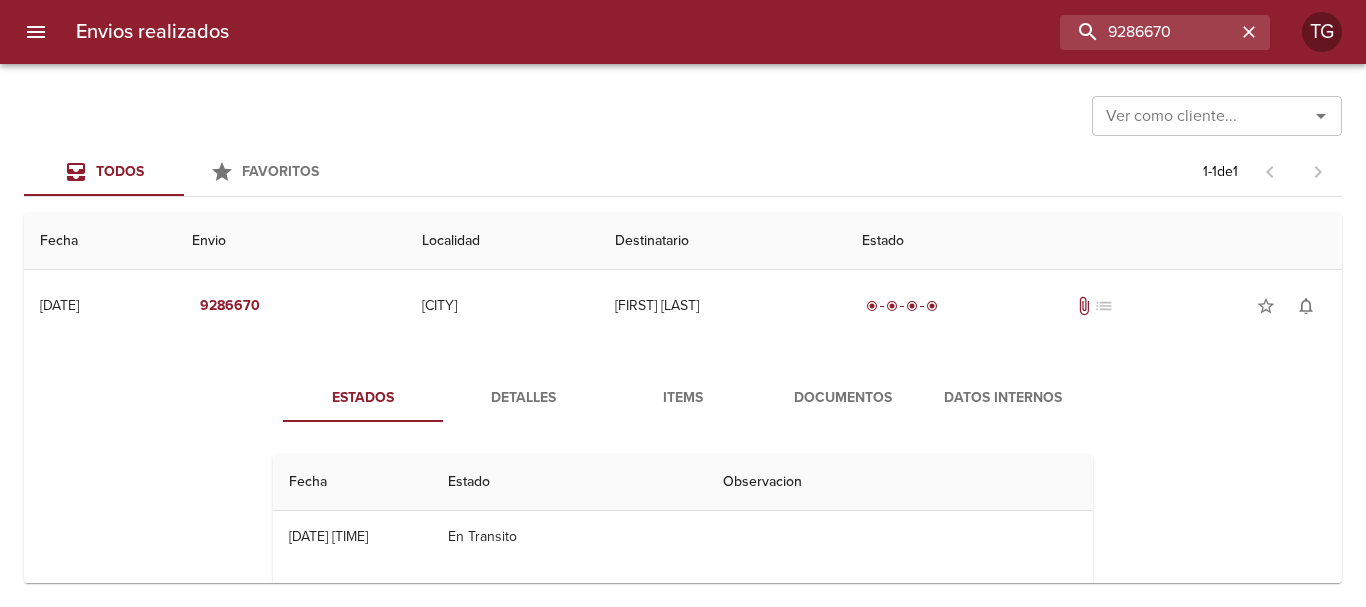 click on "Documentos" at bounding box center [843, 398] 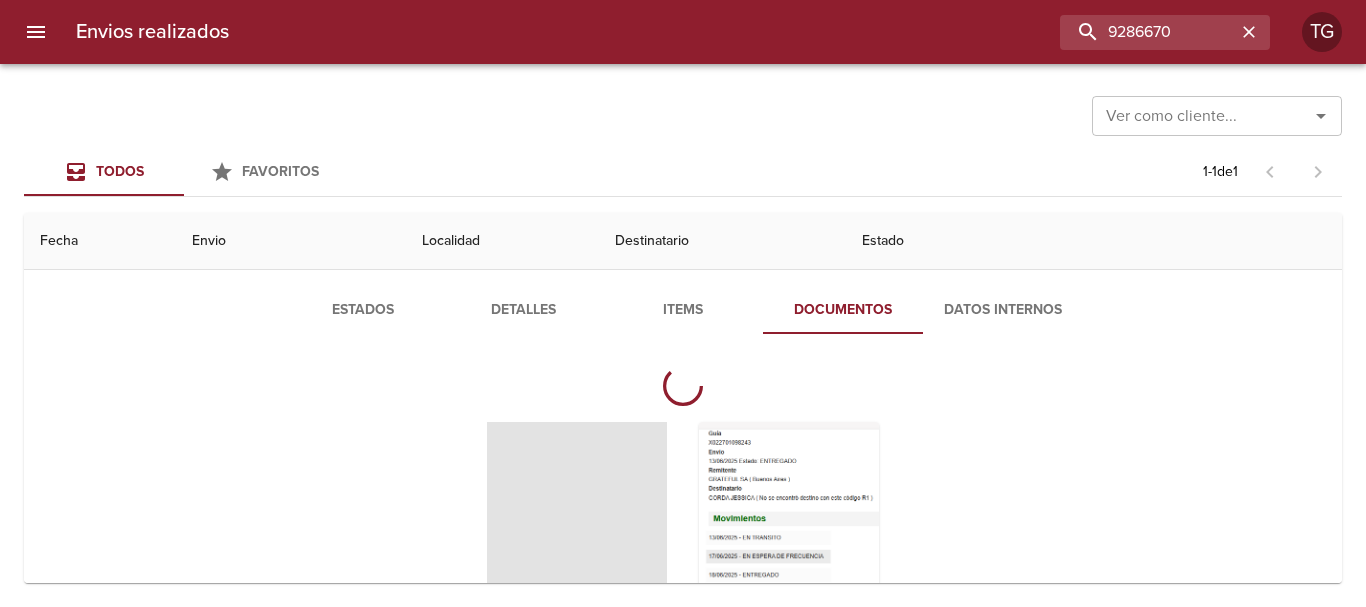 scroll, scrollTop: 100, scrollLeft: 0, axis: vertical 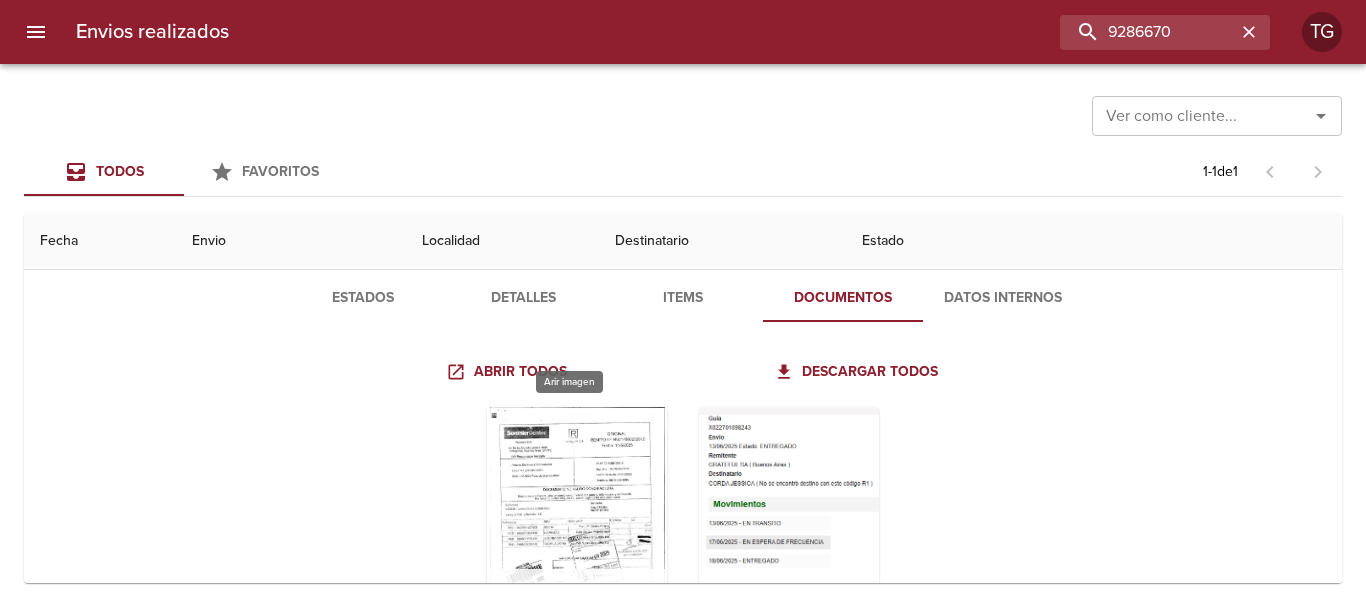 click at bounding box center (577, 532) 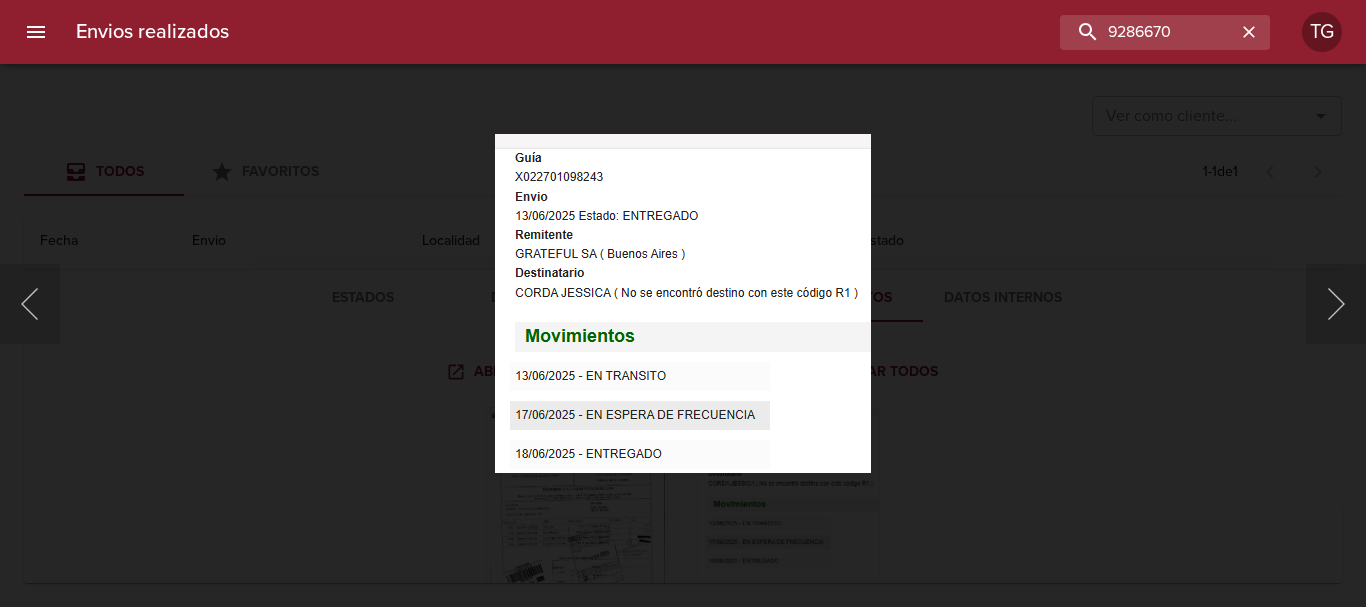 click at bounding box center (683, 303) 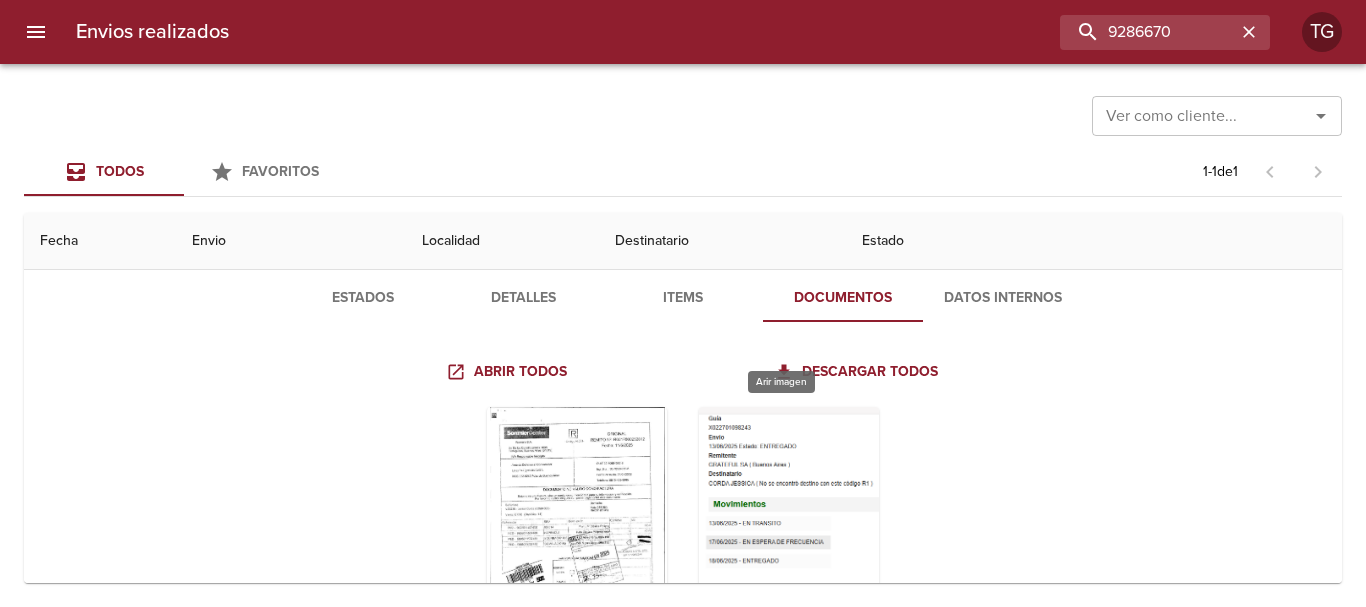 click at bounding box center [789, 532] 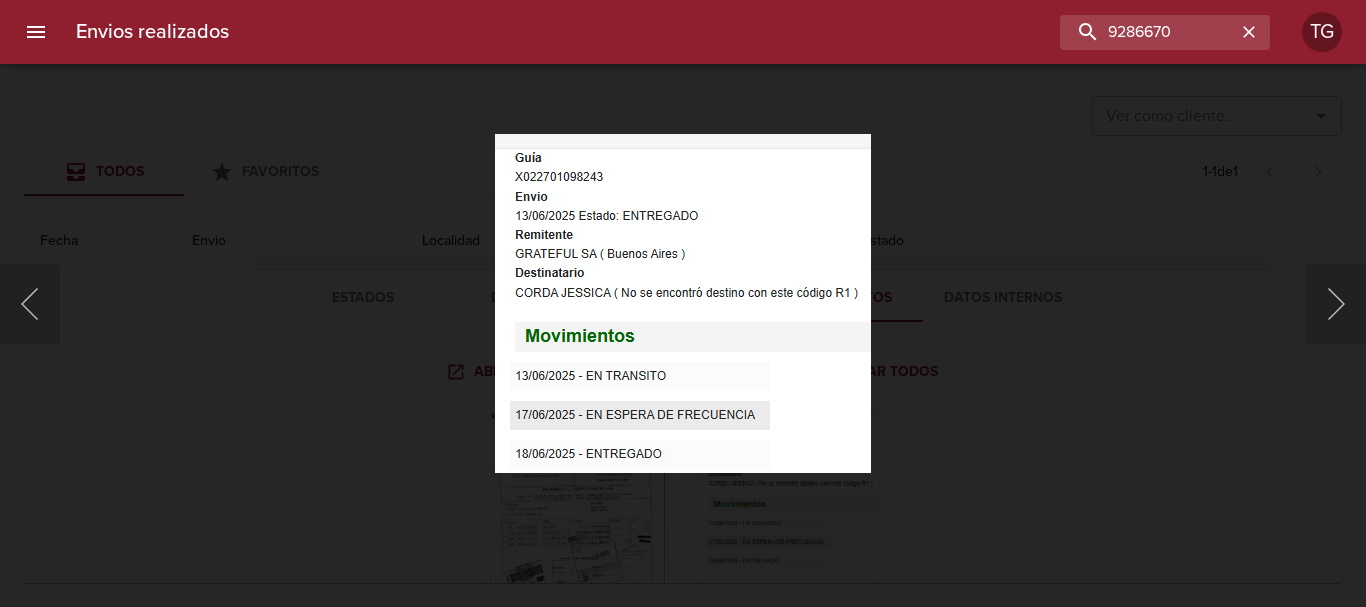 click at bounding box center [683, 303] 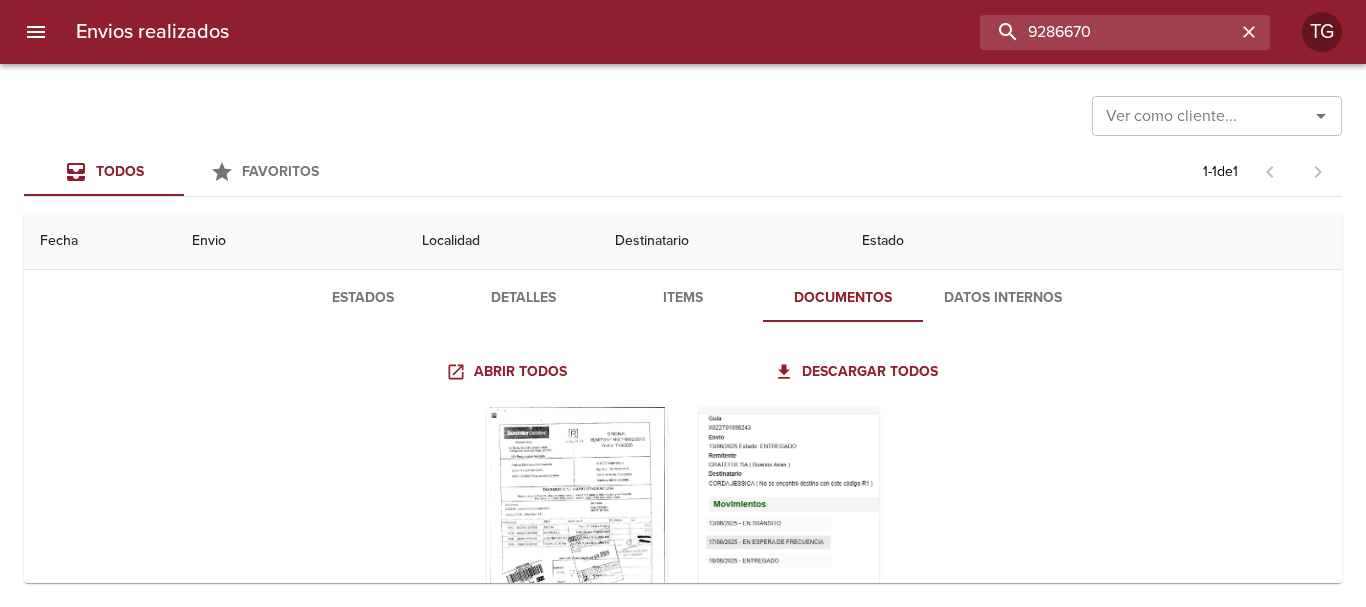 drag, startPoint x: 1162, startPoint y: 40, endPoint x: 582, endPoint y: 137, distance: 588.0553 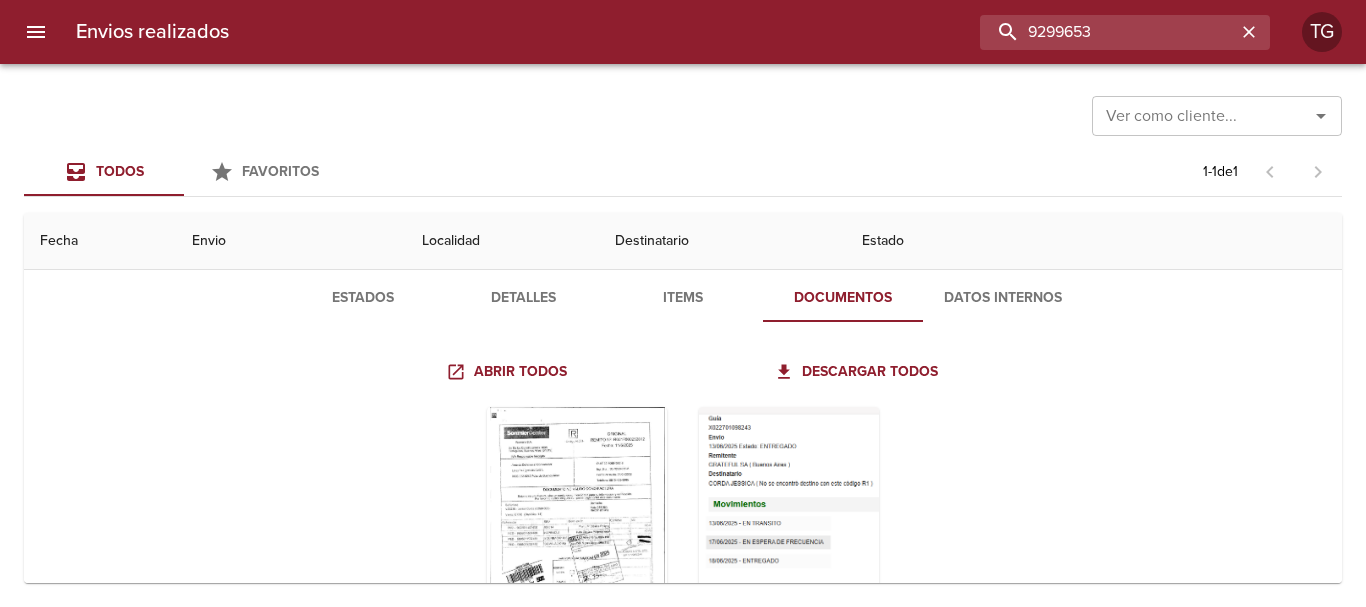 type on "9299653" 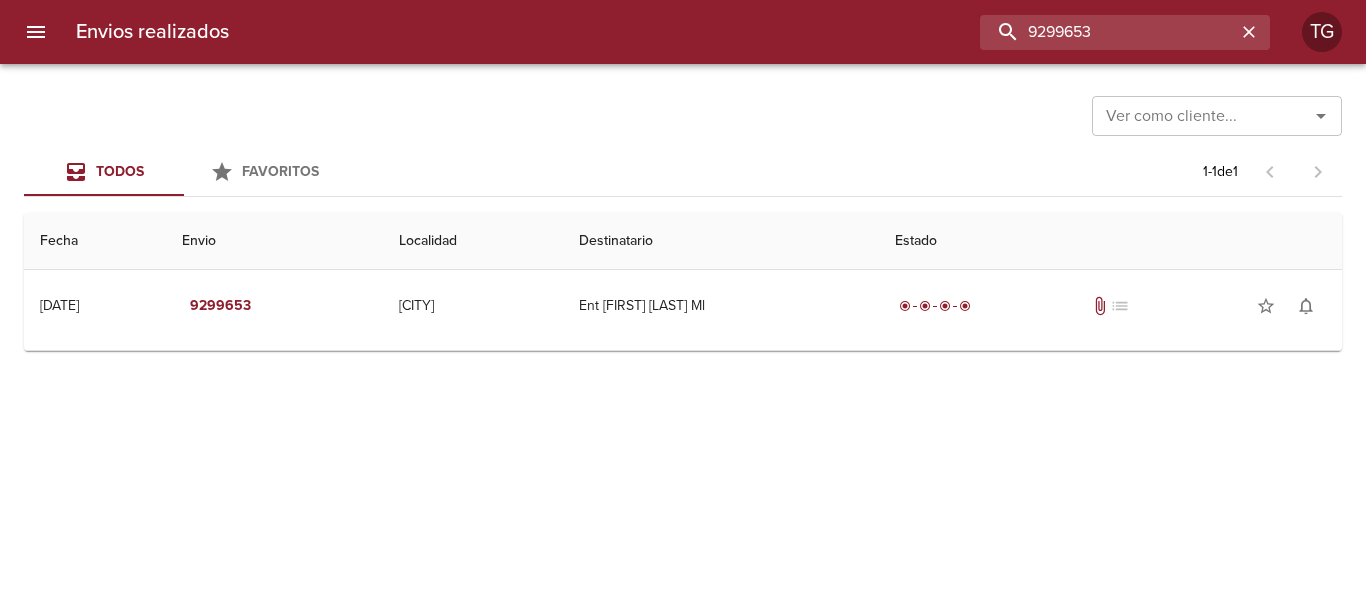 scroll, scrollTop: 0, scrollLeft: 0, axis: both 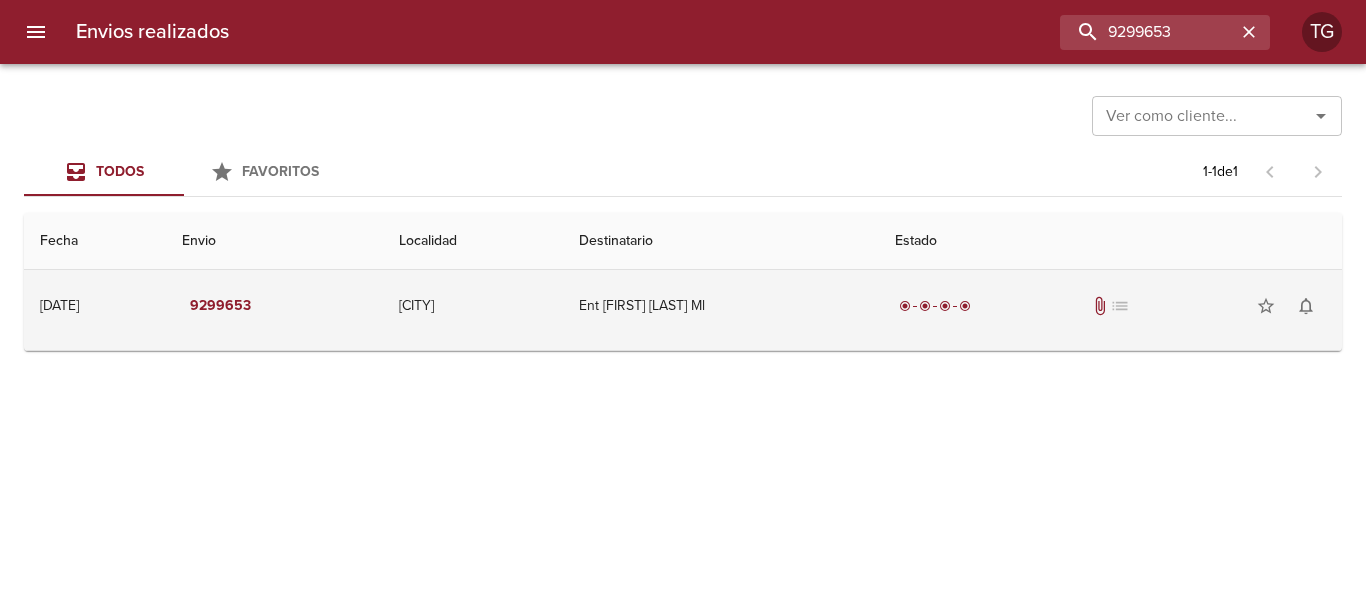 click on "radio_button_checked" at bounding box center (905, 306) 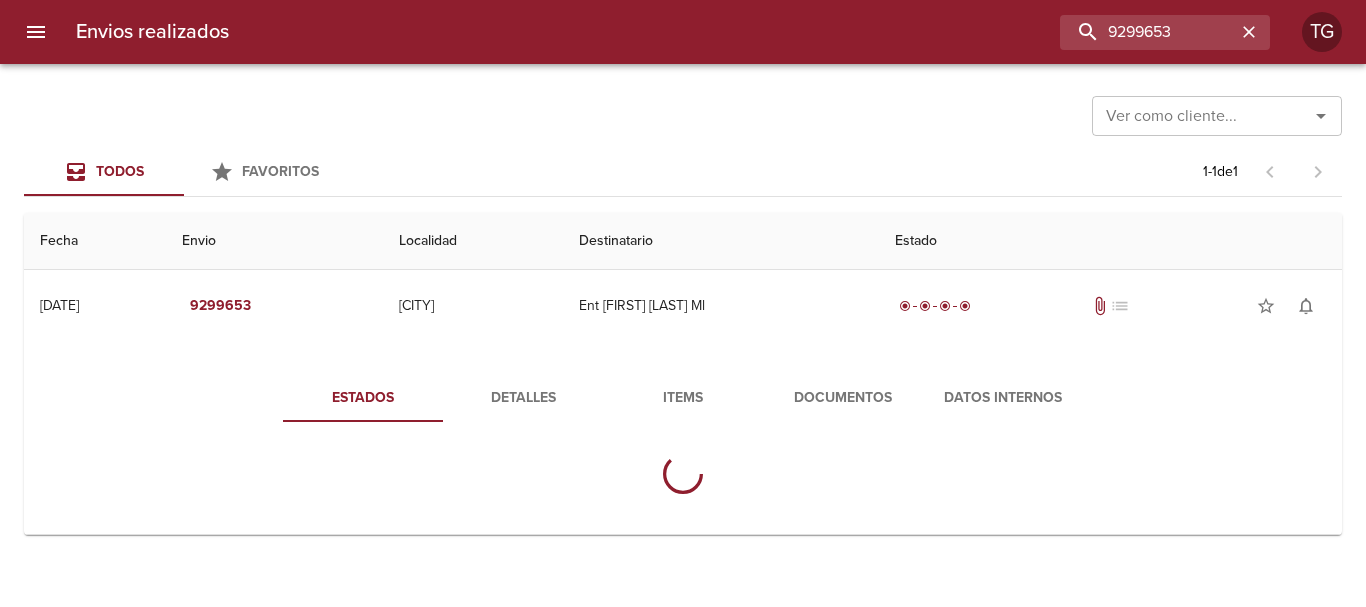drag, startPoint x: 749, startPoint y: 373, endPoint x: 781, endPoint y: 409, distance: 48.166378 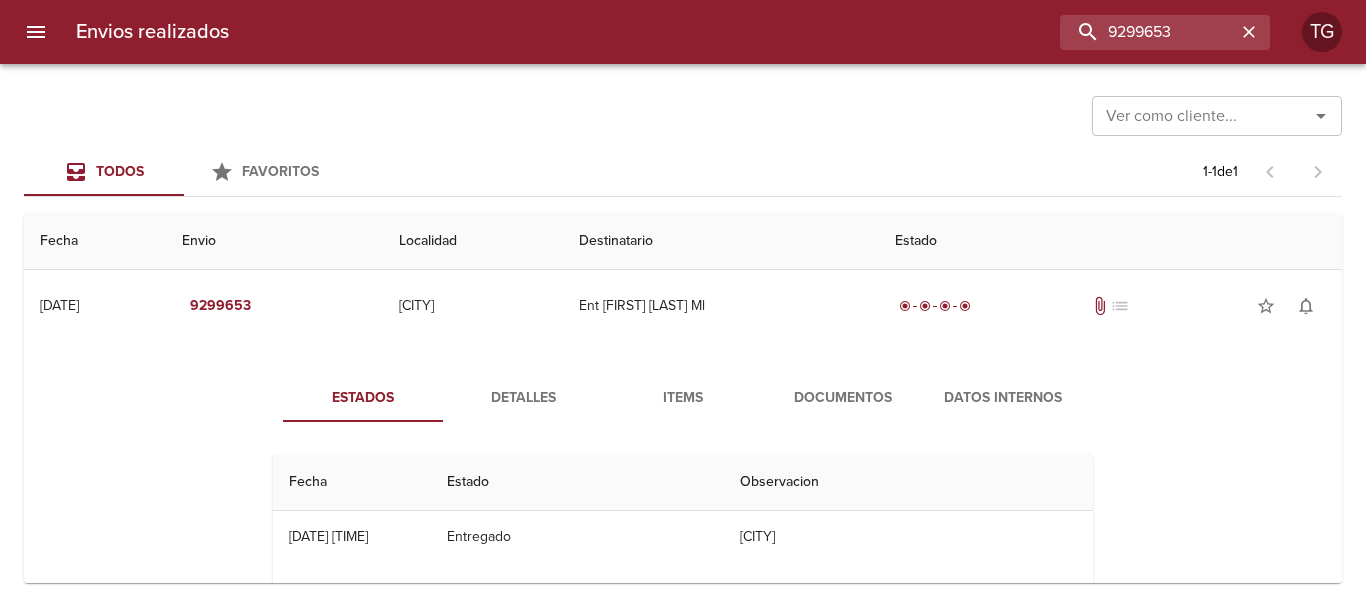 click on "Documentos" at bounding box center [843, 398] 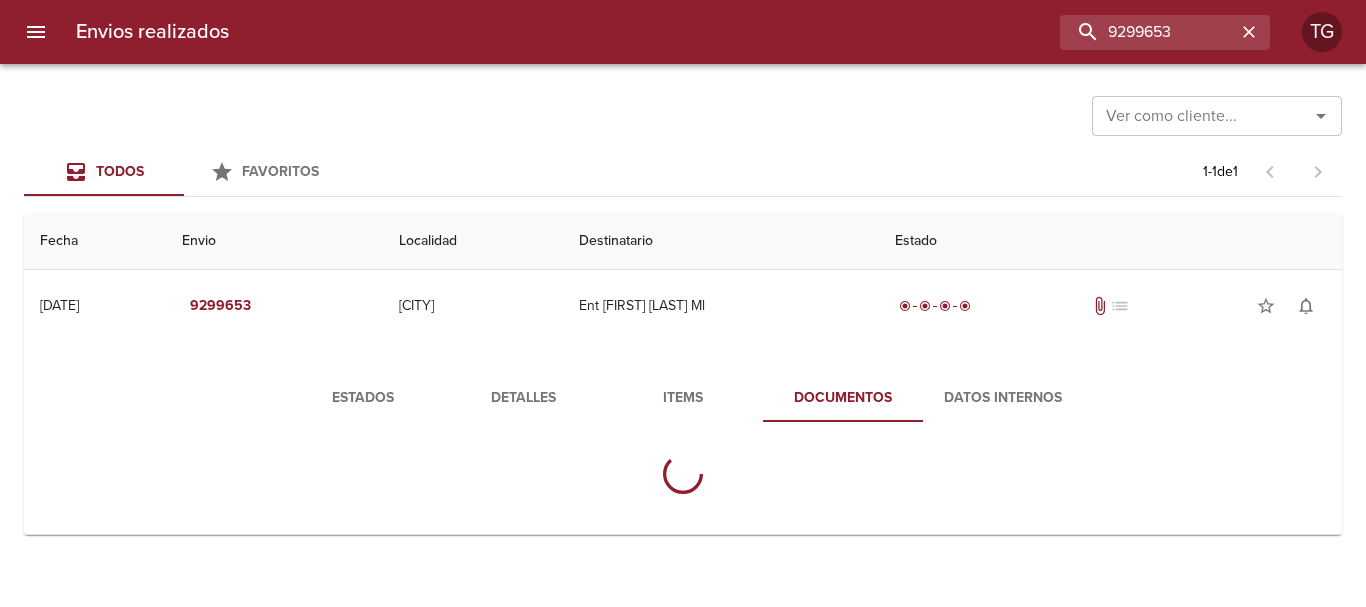 scroll, scrollTop: 100, scrollLeft: 0, axis: vertical 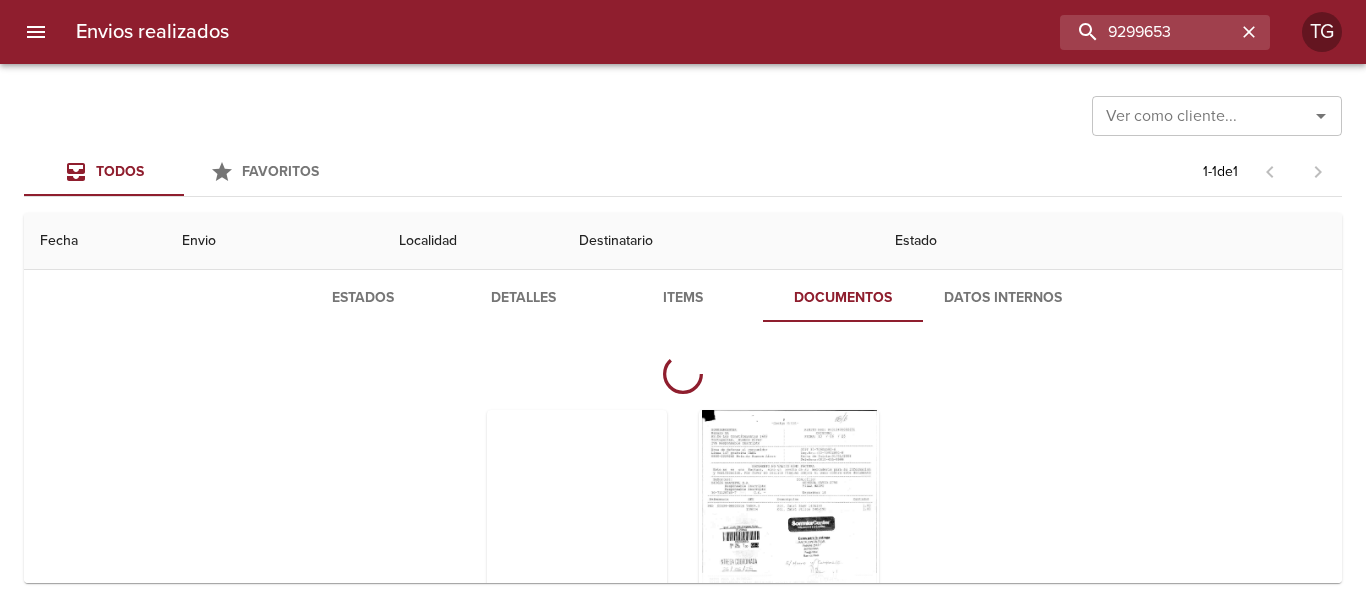click at bounding box center [789, 535] 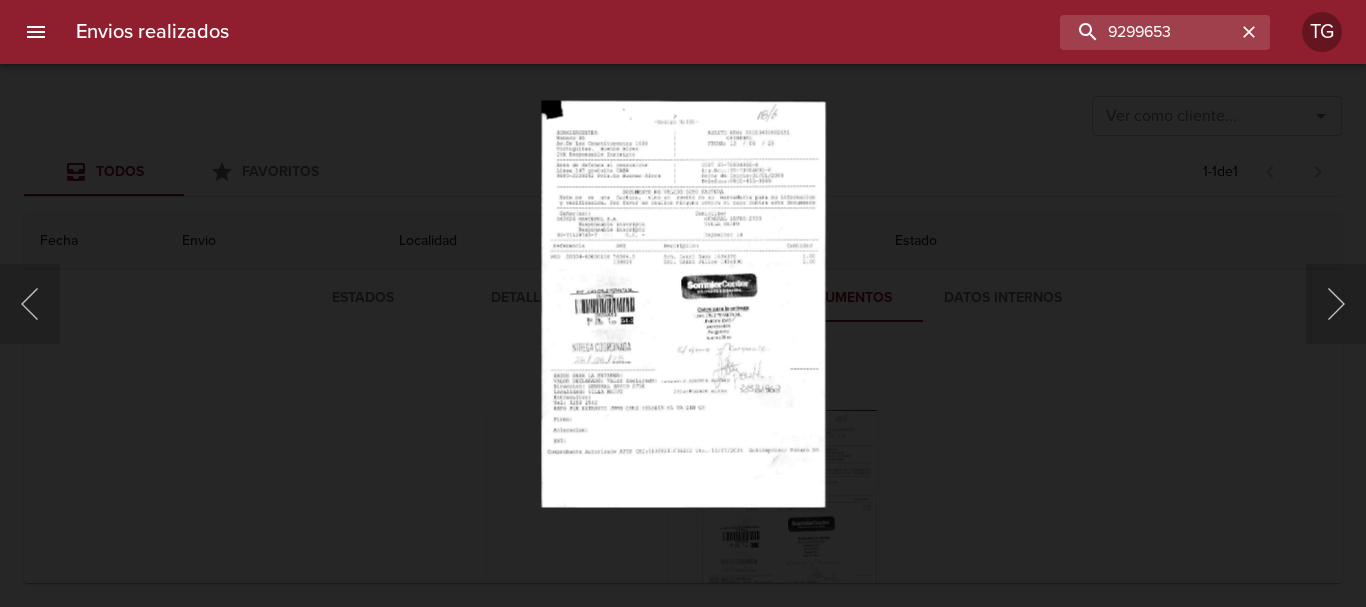 click on "This image failed to load" at bounding box center (683, 303) 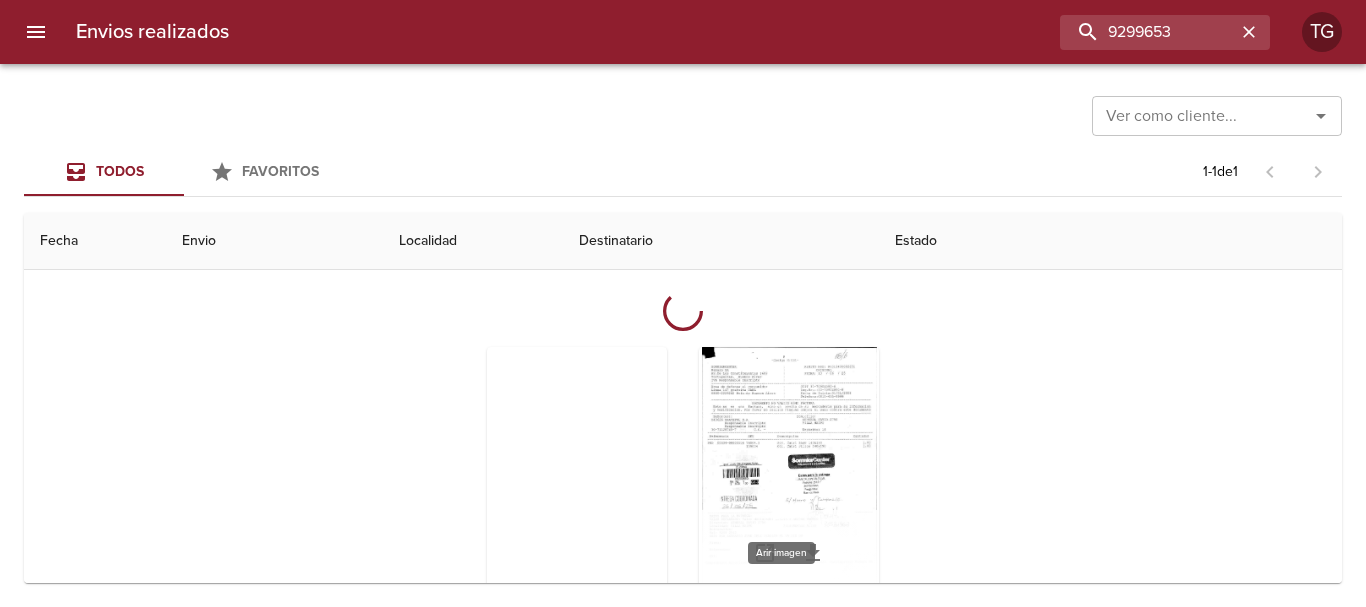 scroll, scrollTop: 234, scrollLeft: 0, axis: vertical 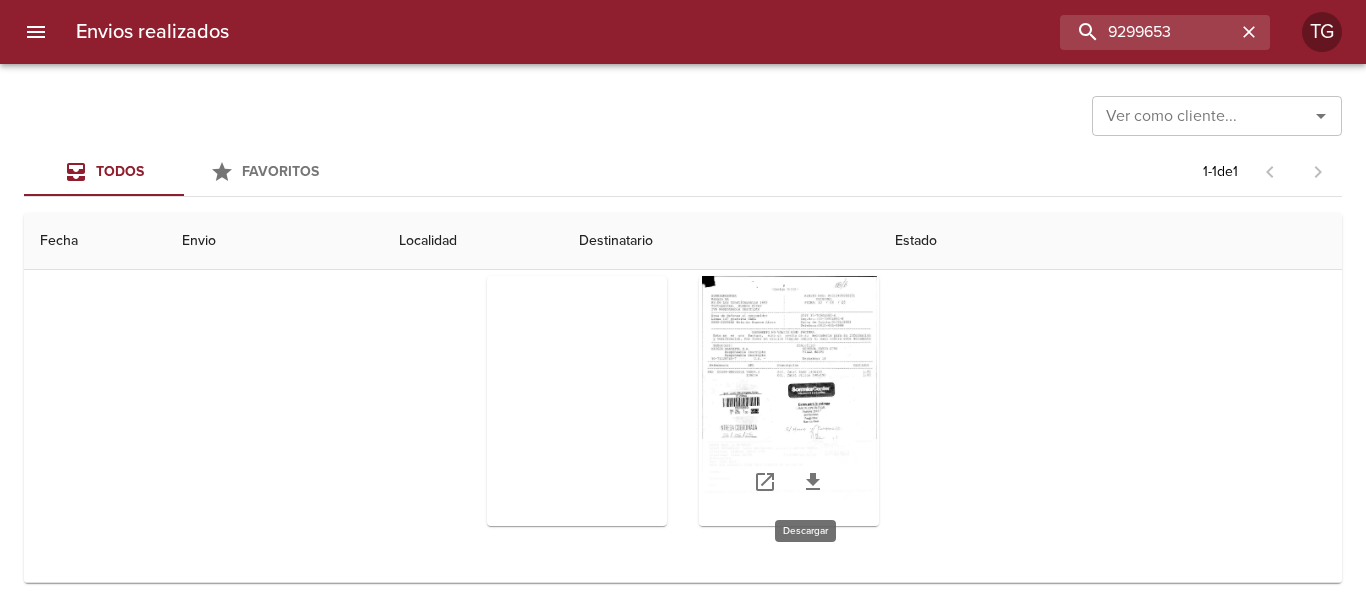 click at bounding box center [813, 482] 